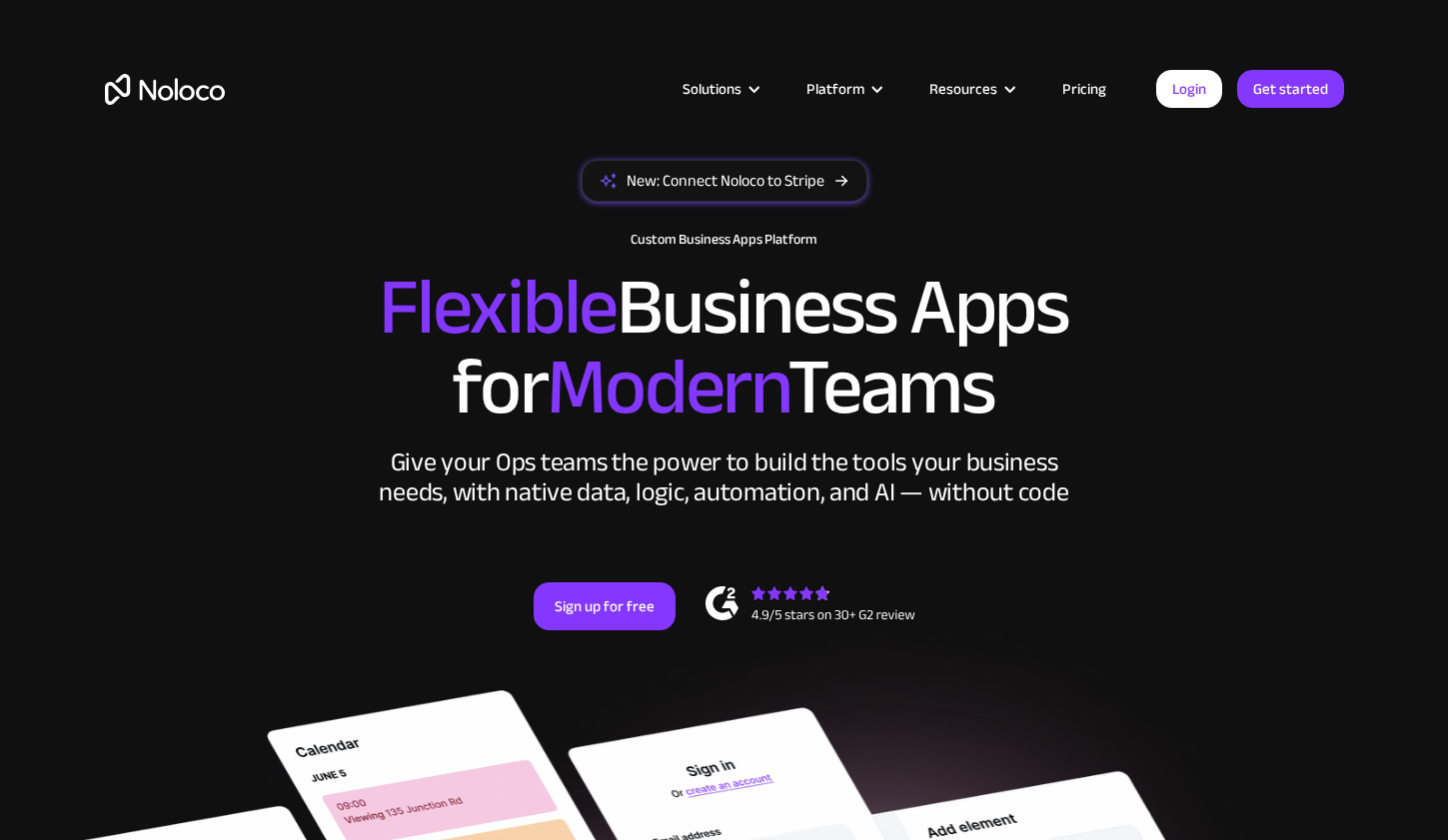 scroll, scrollTop: 0, scrollLeft: 0, axis: both 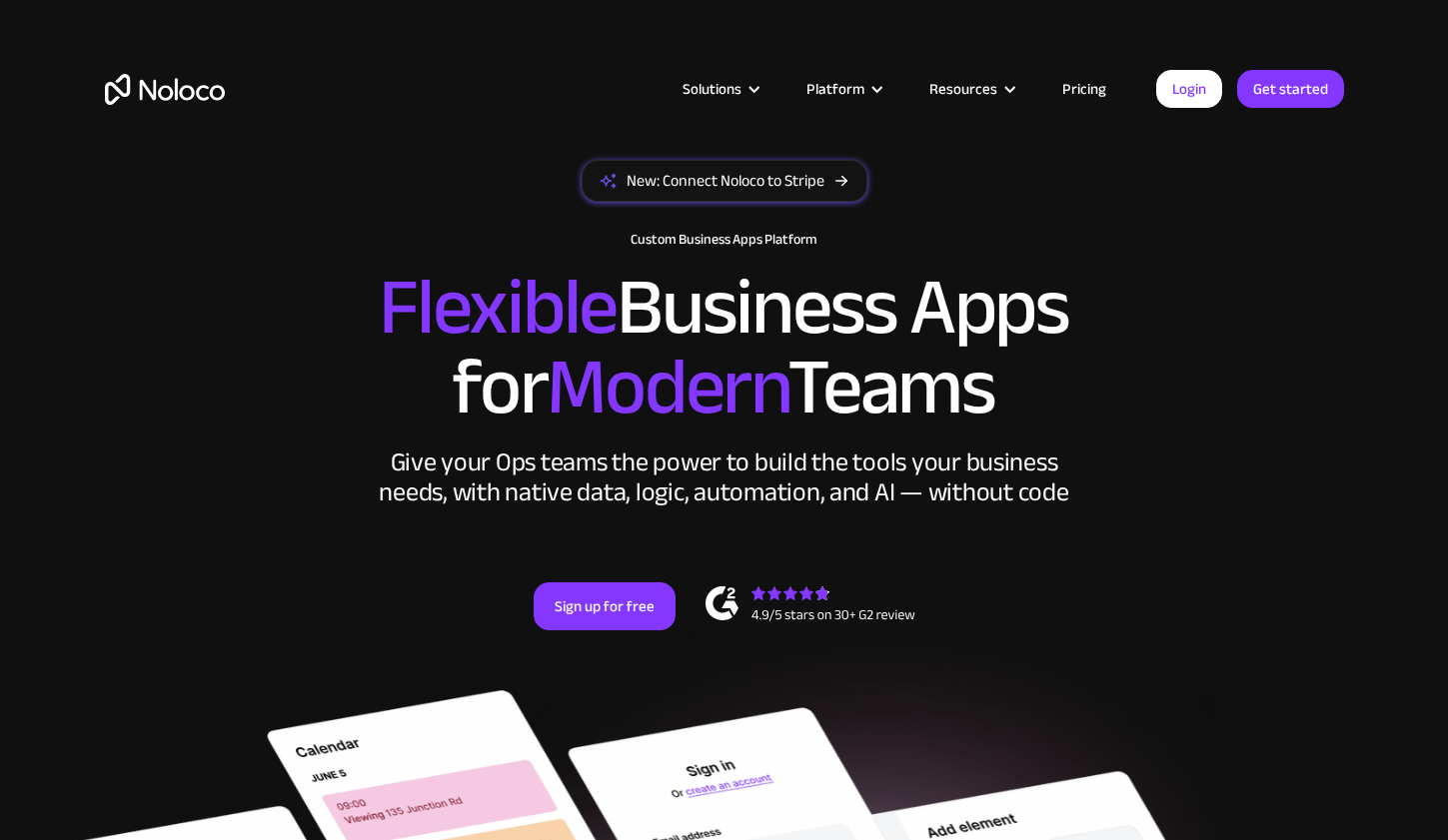 click on "Pricing" at bounding box center (1084, 89) 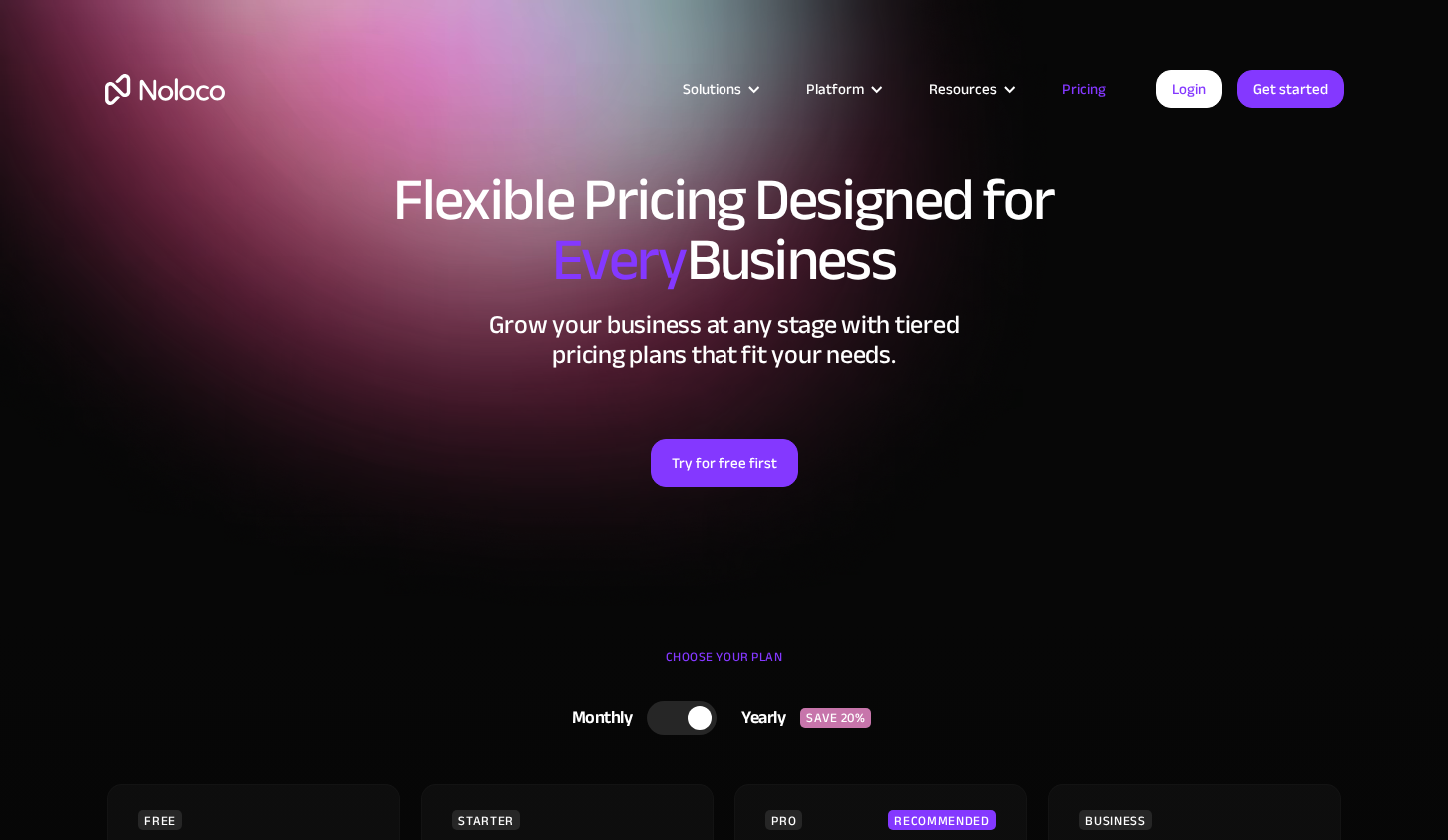 scroll, scrollTop: 0, scrollLeft: 0, axis: both 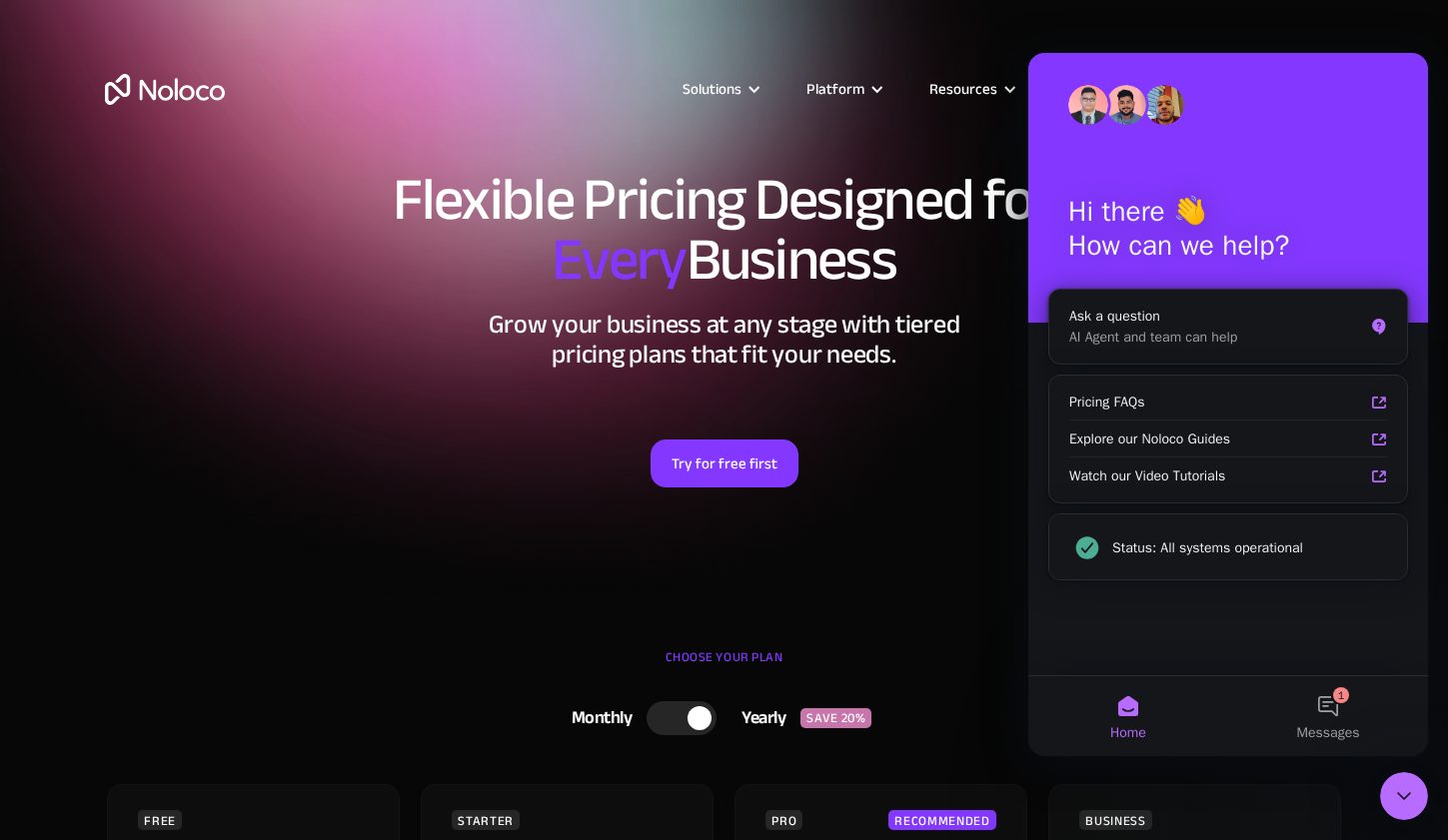 click 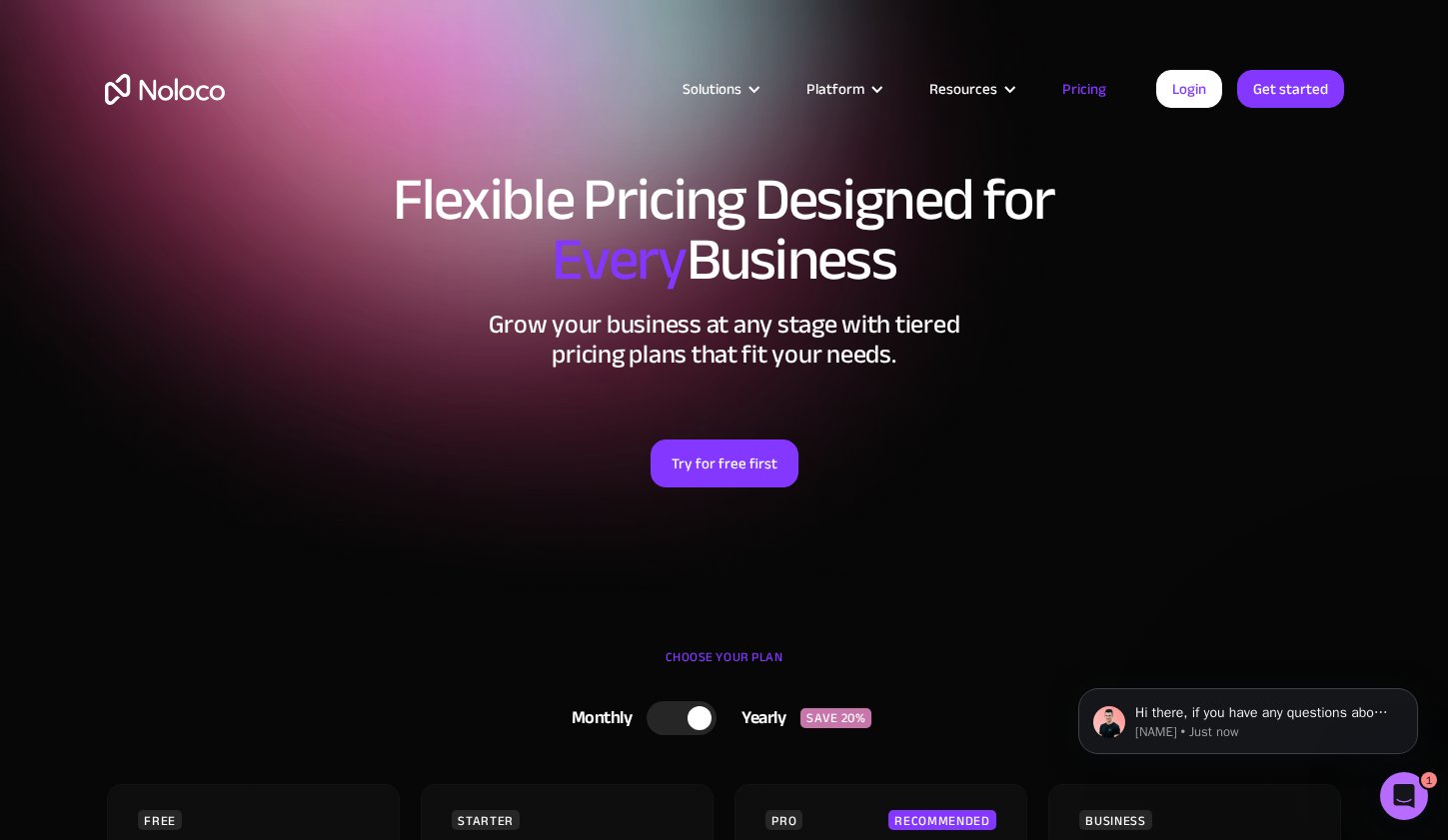 scroll, scrollTop: 0, scrollLeft: 0, axis: both 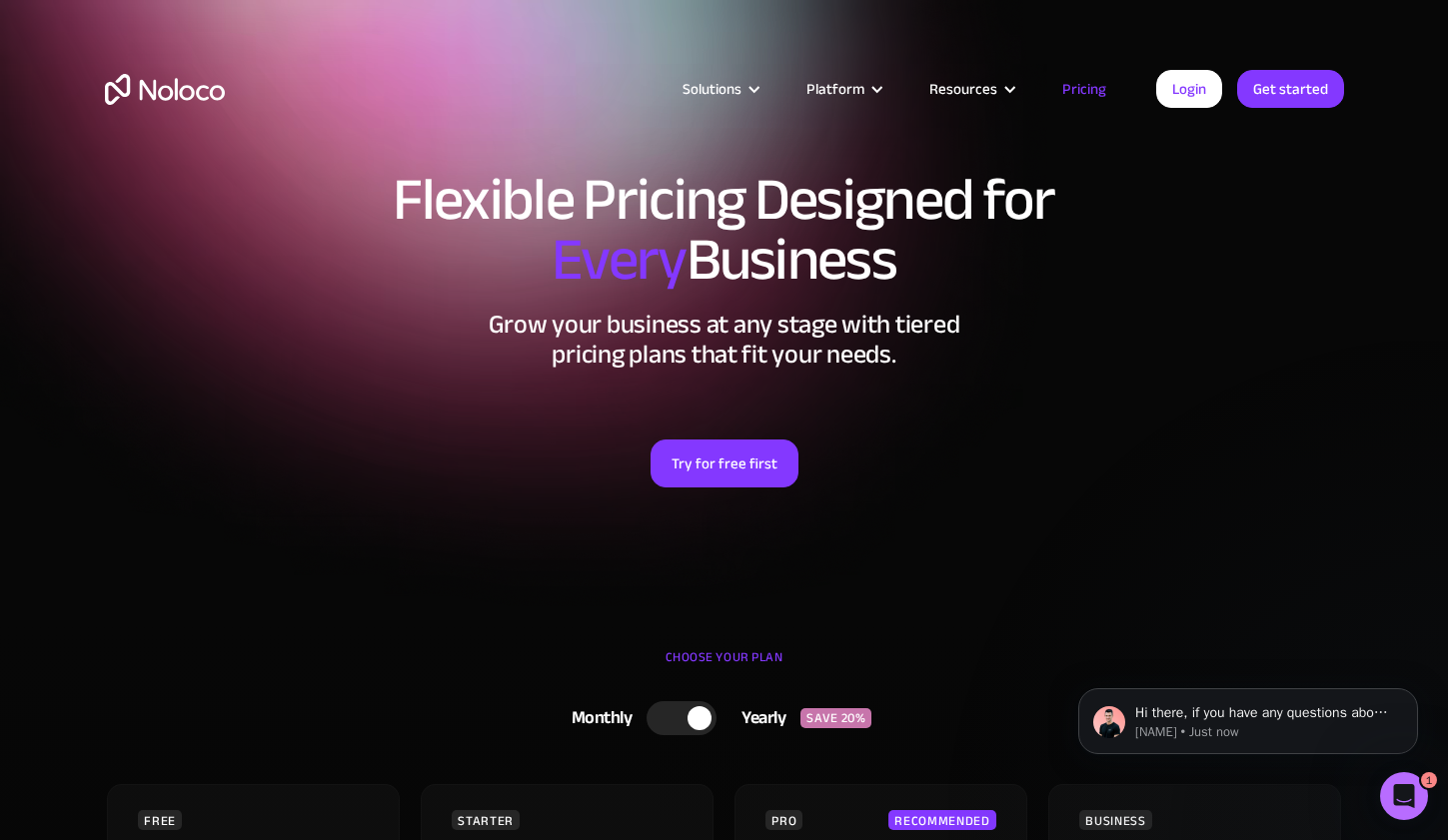 click on "Solutions Use Cases Business Types
Project Management Keep track of customers, users, or leads with  a fully customizable Noloco back office app.
Small & Medium Businesses Build the tools you need, from inventory management  to HR software, tailored to your growing business.
Flexible CRM A custom Noloco CRM that perfectly fits your workflow,  centralizes your data, and enables seamless collaboration. Enterprise Empower your teams to build powerful internal tools without code—fully customizable, secure, and enterprise-ready. Client Portal Empower your customers with self-service  and a fully-branded personalized experience.
Agencies Automate tasks, manage clients,  simplify client onboarding, and scale effortlessly.
Team Intranet Simplify communication, collaboration,  and information sharing within your team. Construction Management Streamline, automate, and optimize construction" at bounding box center [724, 109] 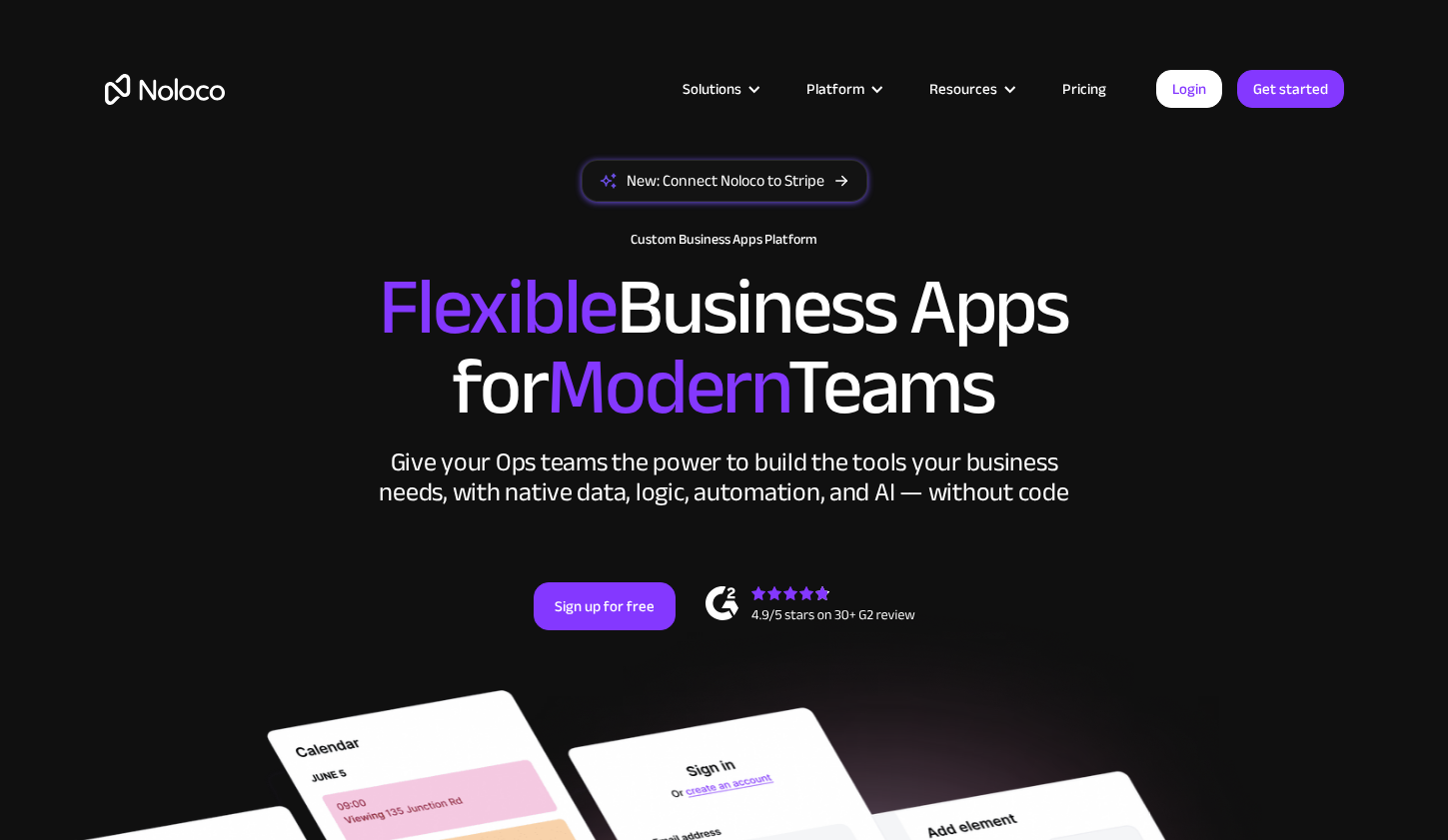 scroll, scrollTop: 0, scrollLeft: 0, axis: both 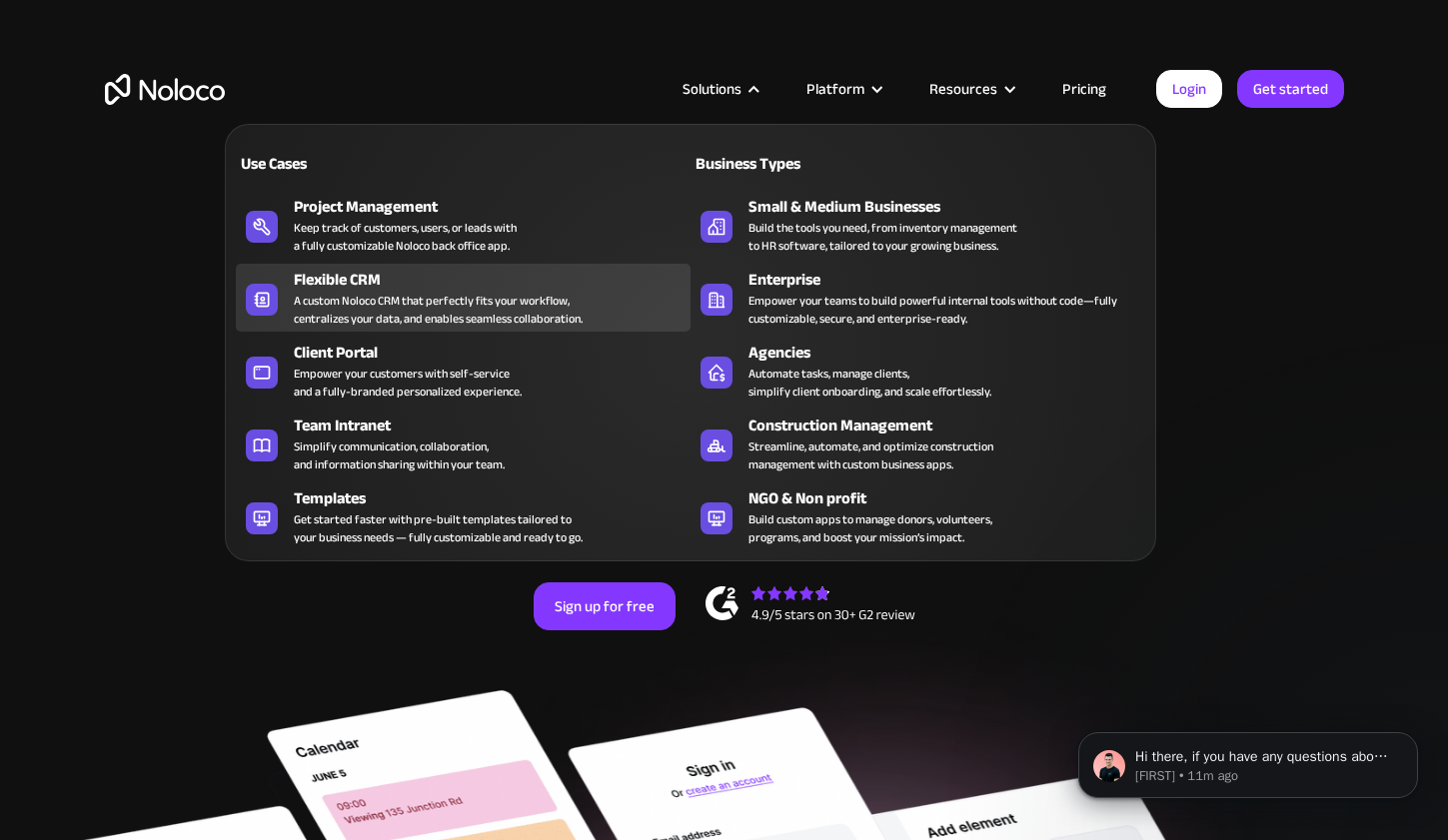 click on "A custom Noloco CRM that perfectly fits your workflow,  centralizes your data, and enables seamless collaboration." at bounding box center (438, 310) 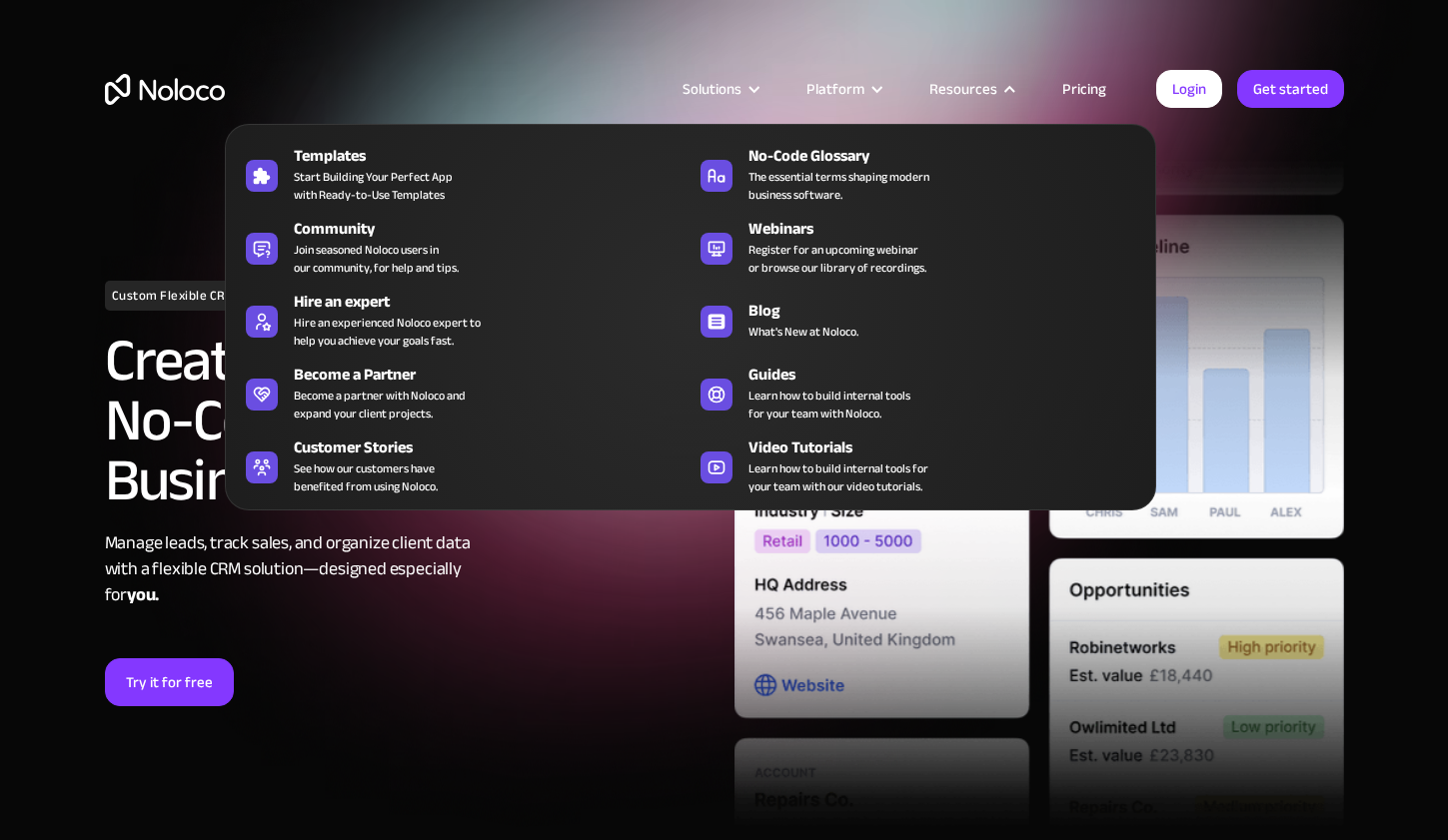 scroll, scrollTop: 0, scrollLeft: 0, axis: both 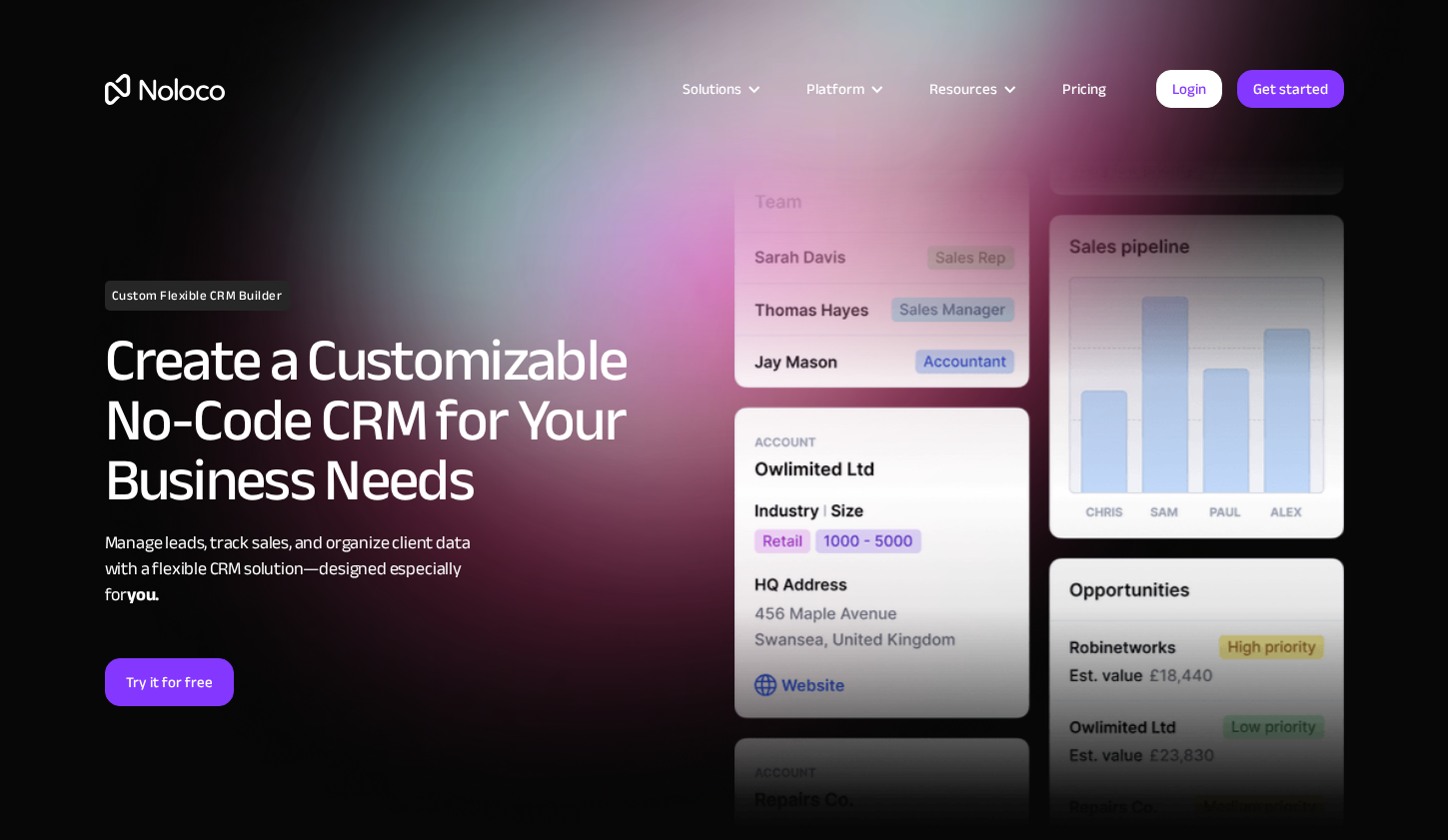 click on "Pricing" at bounding box center [1084, 89] 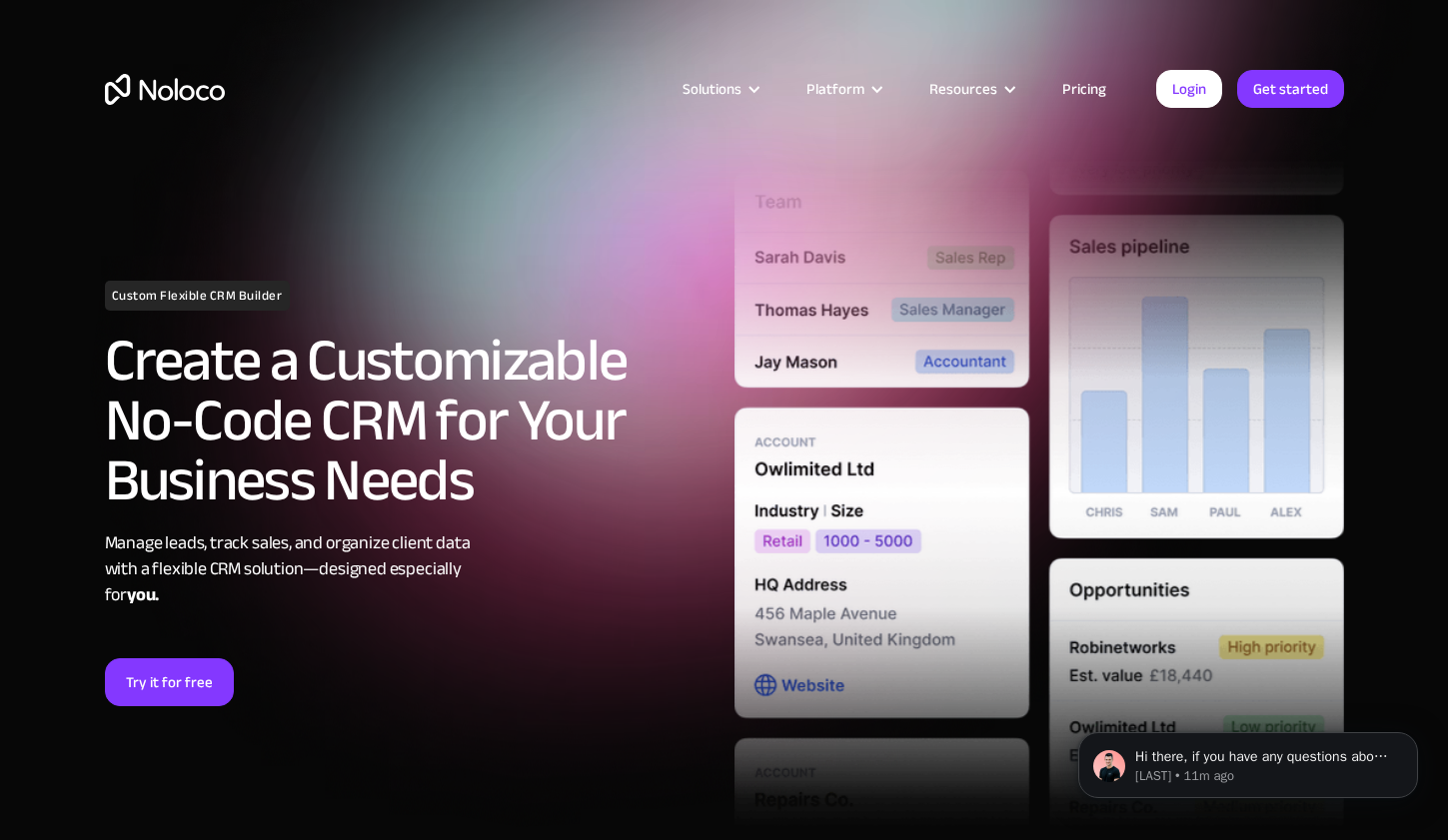 scroll, scrollTop: 0, scrollLeft: 0, axis: both 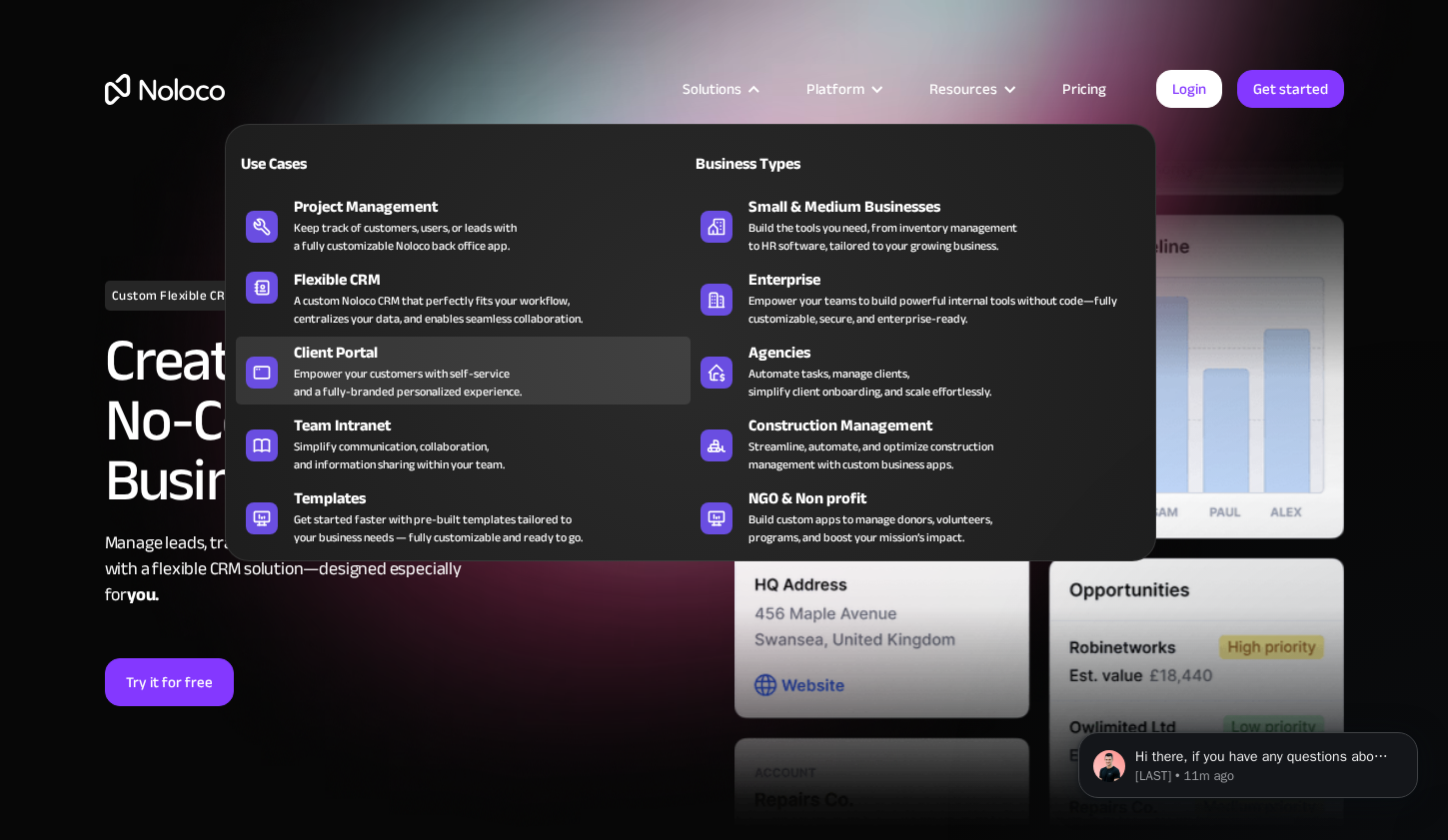 click on "Empower your customers with self-service  and a fully-branded personalized experience." at bounding box center (408, 383) 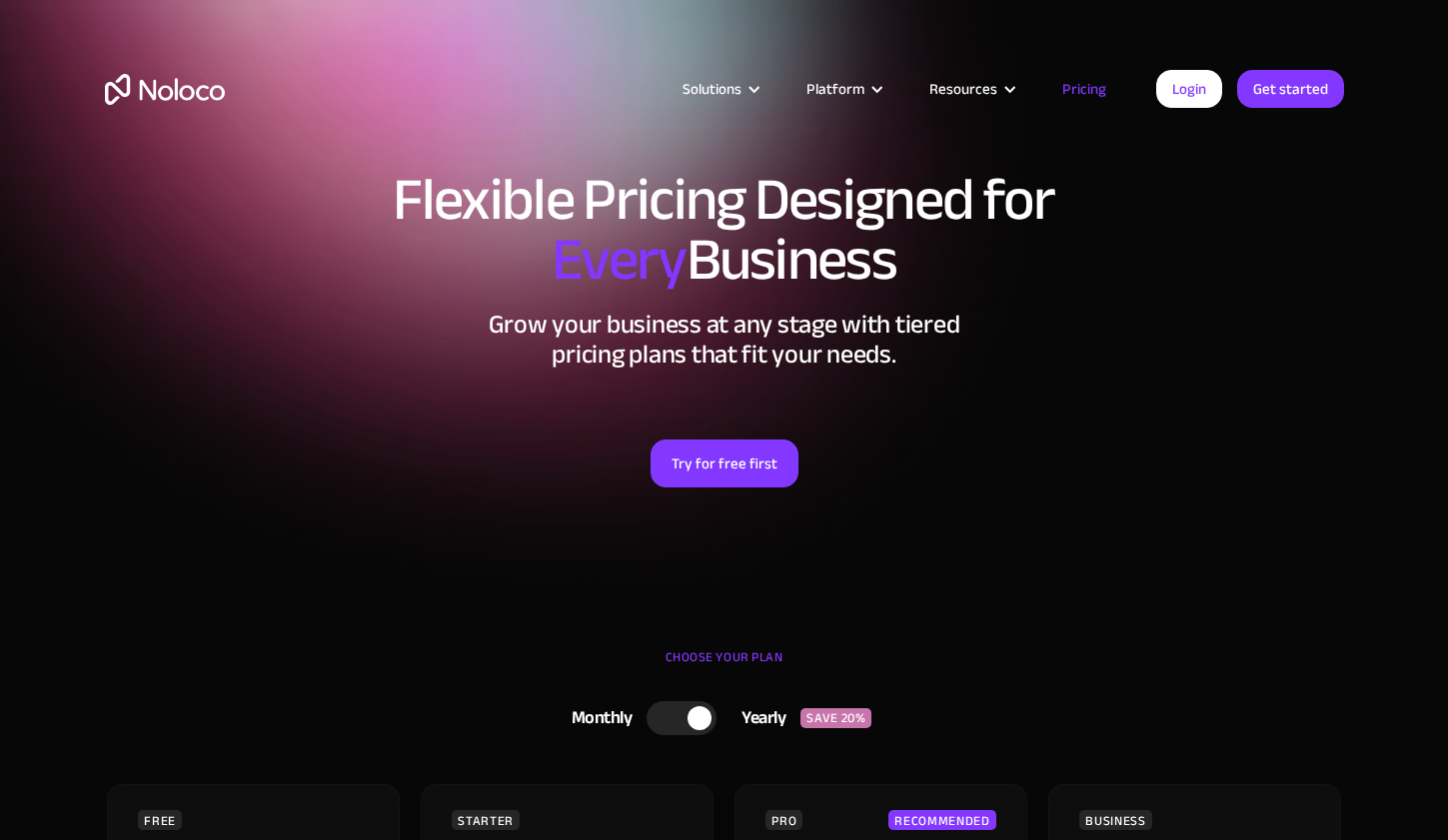 scroll, scrollTop: 0, scrollLeft: 0, axis: both 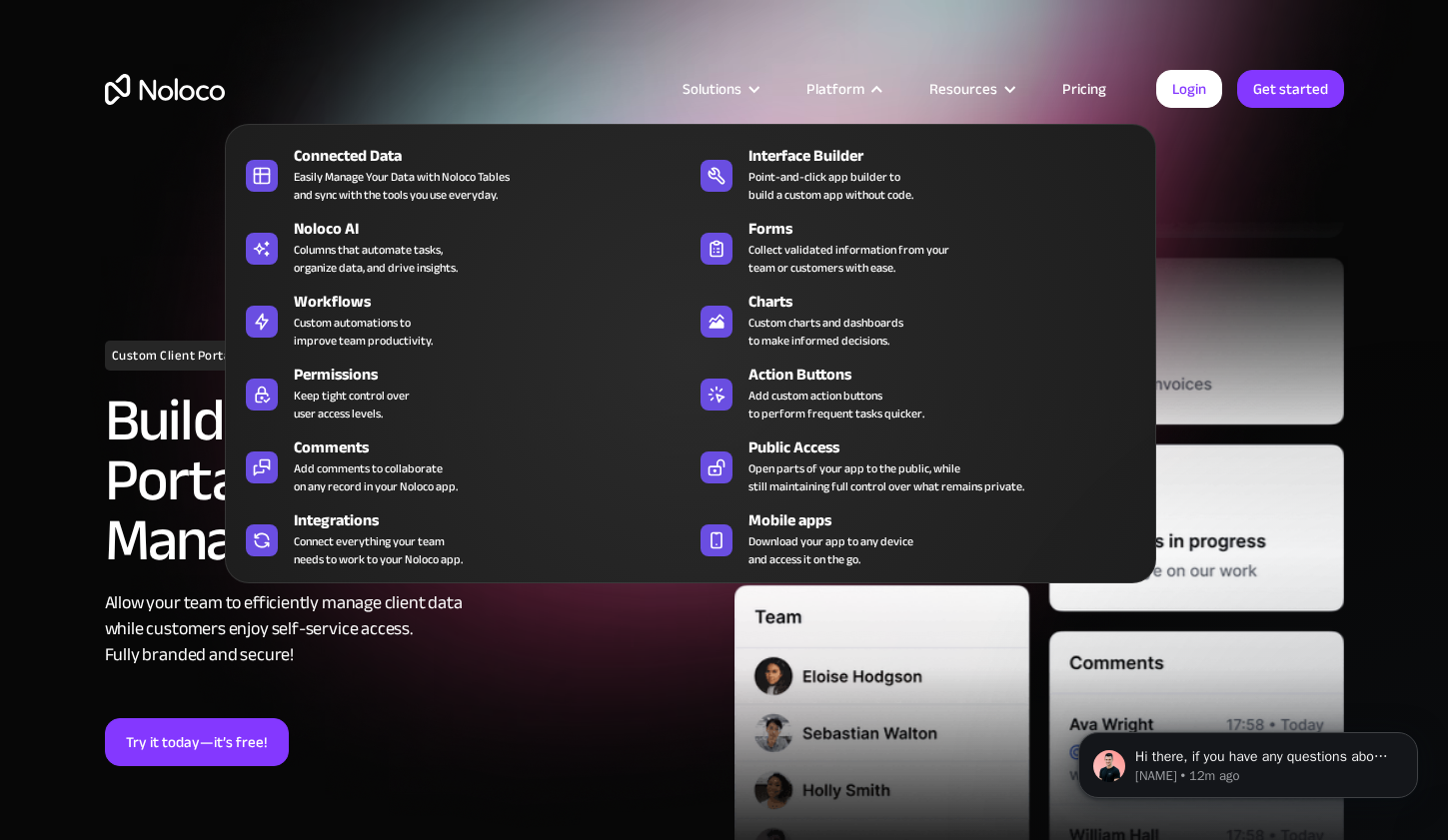 click on "Platform" at bounding box center [835, 89] 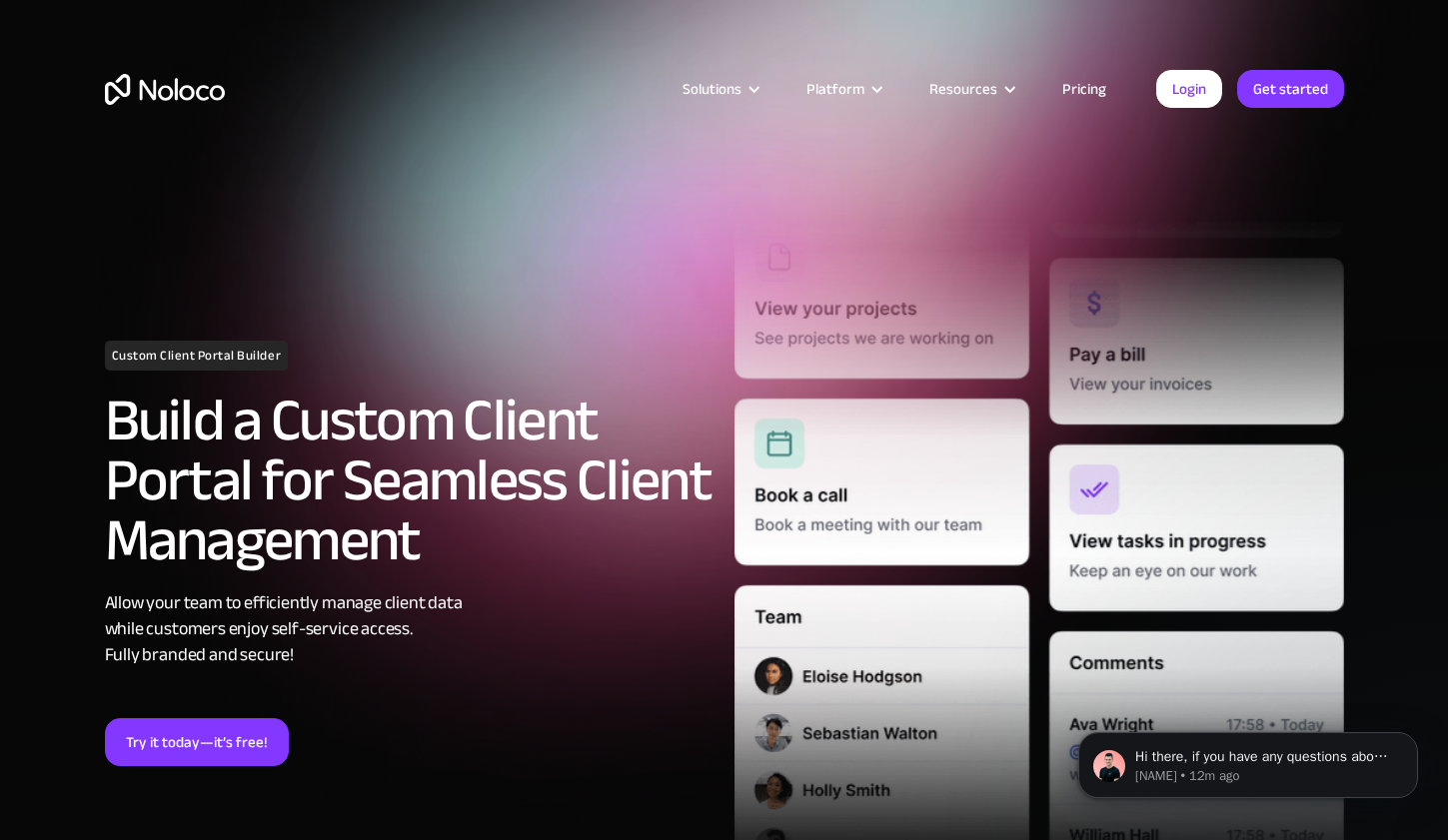 click on "Platform" at bounding box center [835, 89] 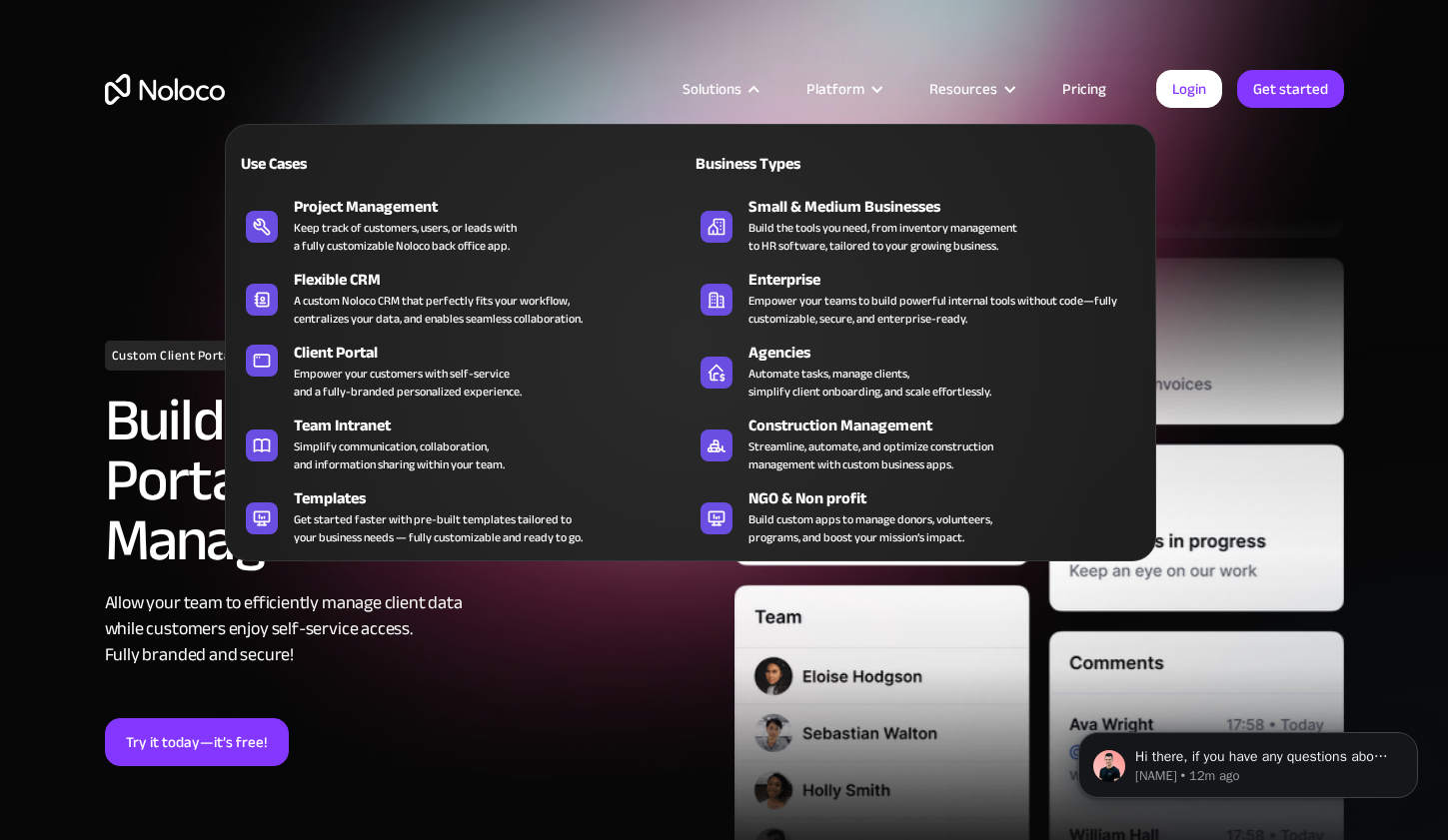 click on "Solutions" at bounding box center (712, 89) 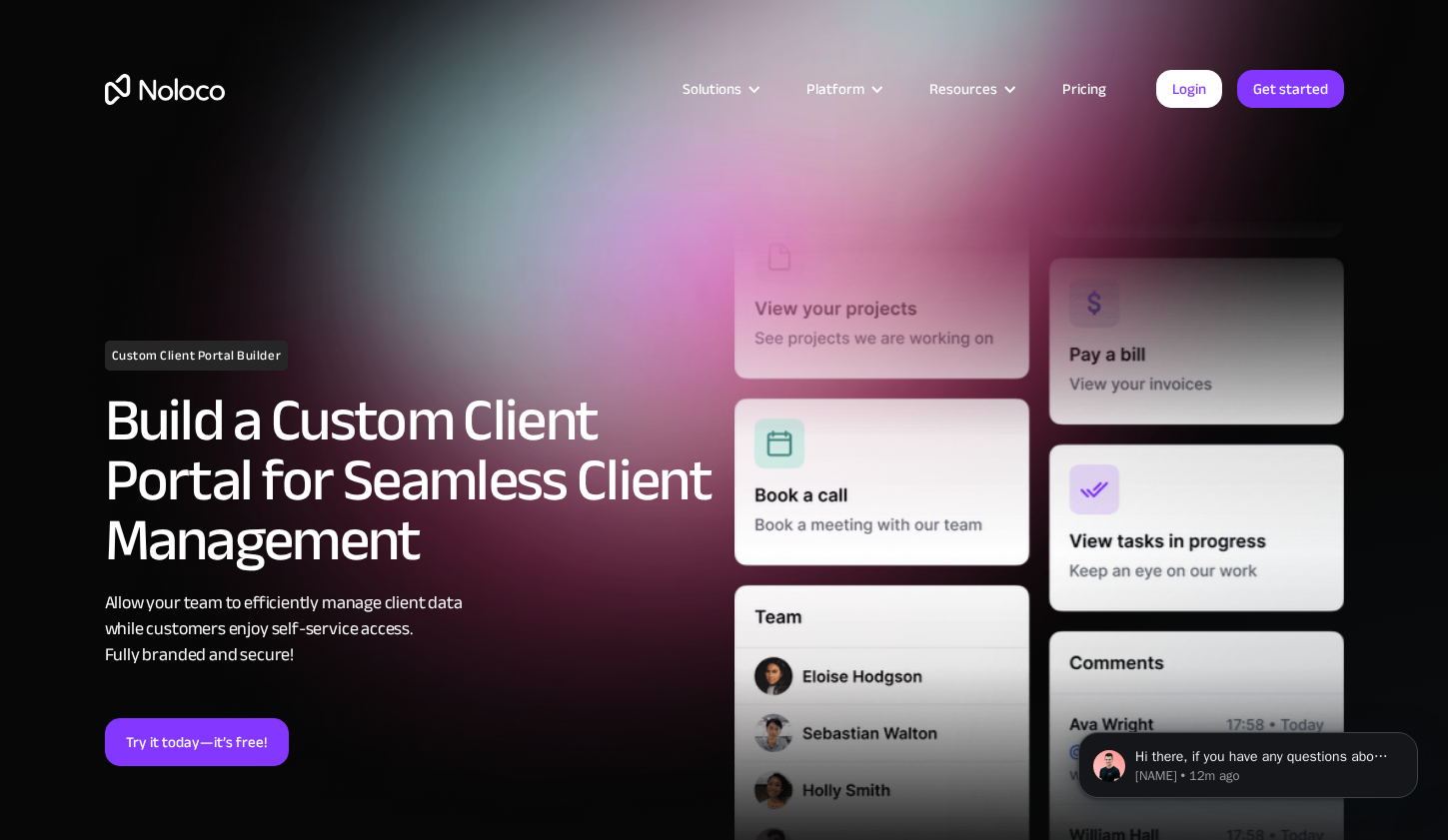 click on "Solutions" at bounding box center [712, 89] 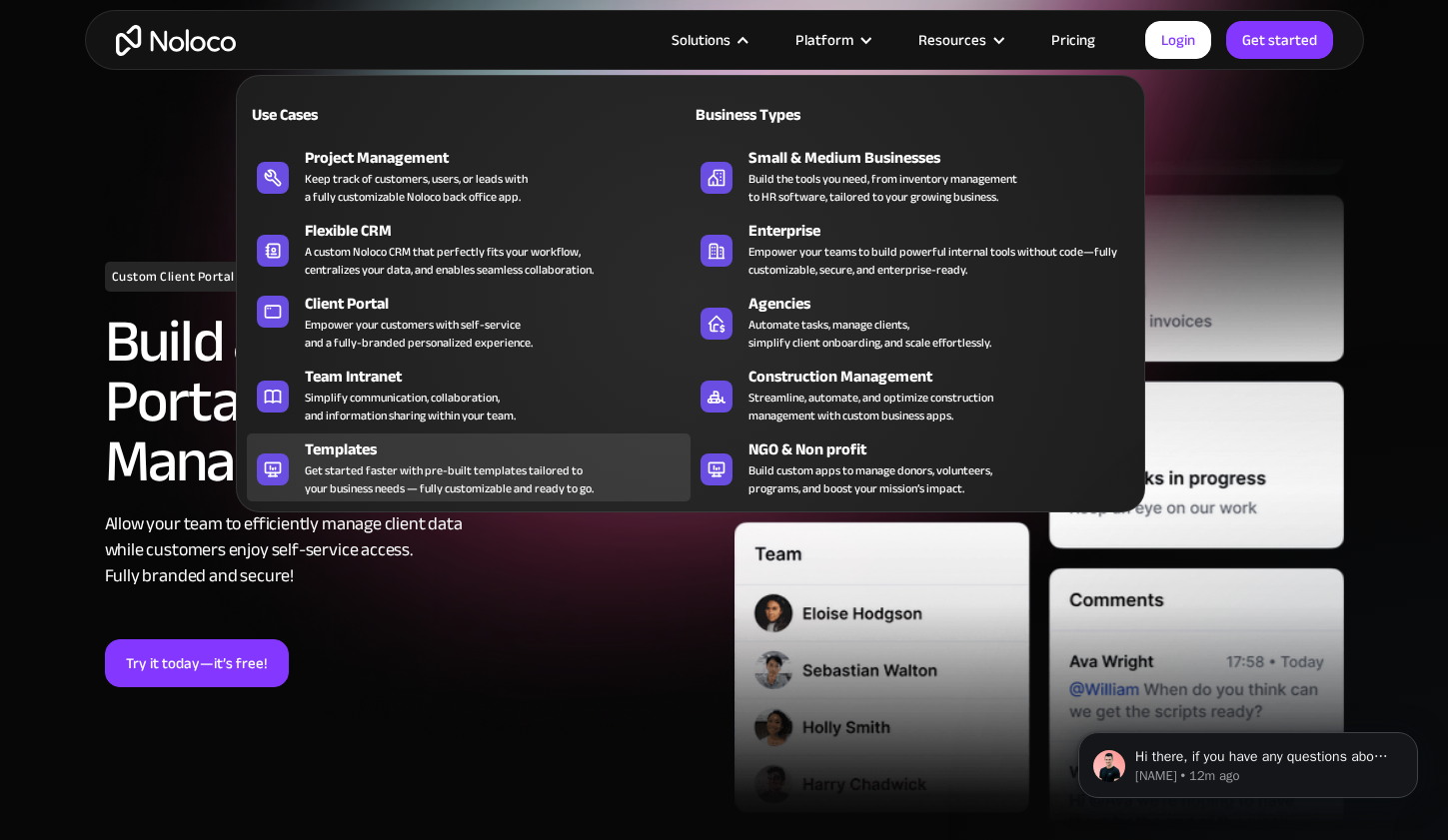 scroll, scrollTop: 80, scrollLeft: 0, axis: vertical 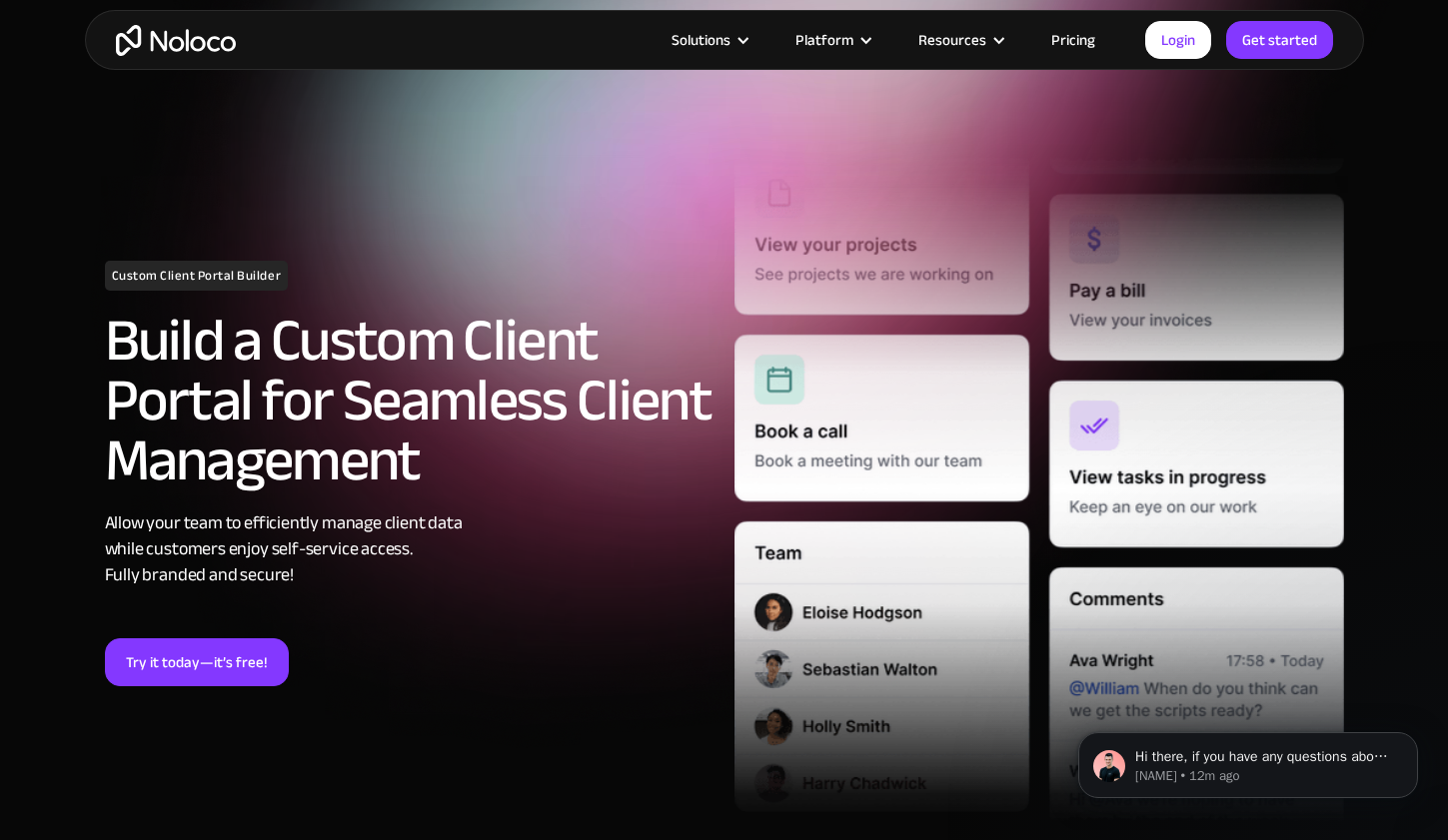 click at bounding box center [1039, 472] 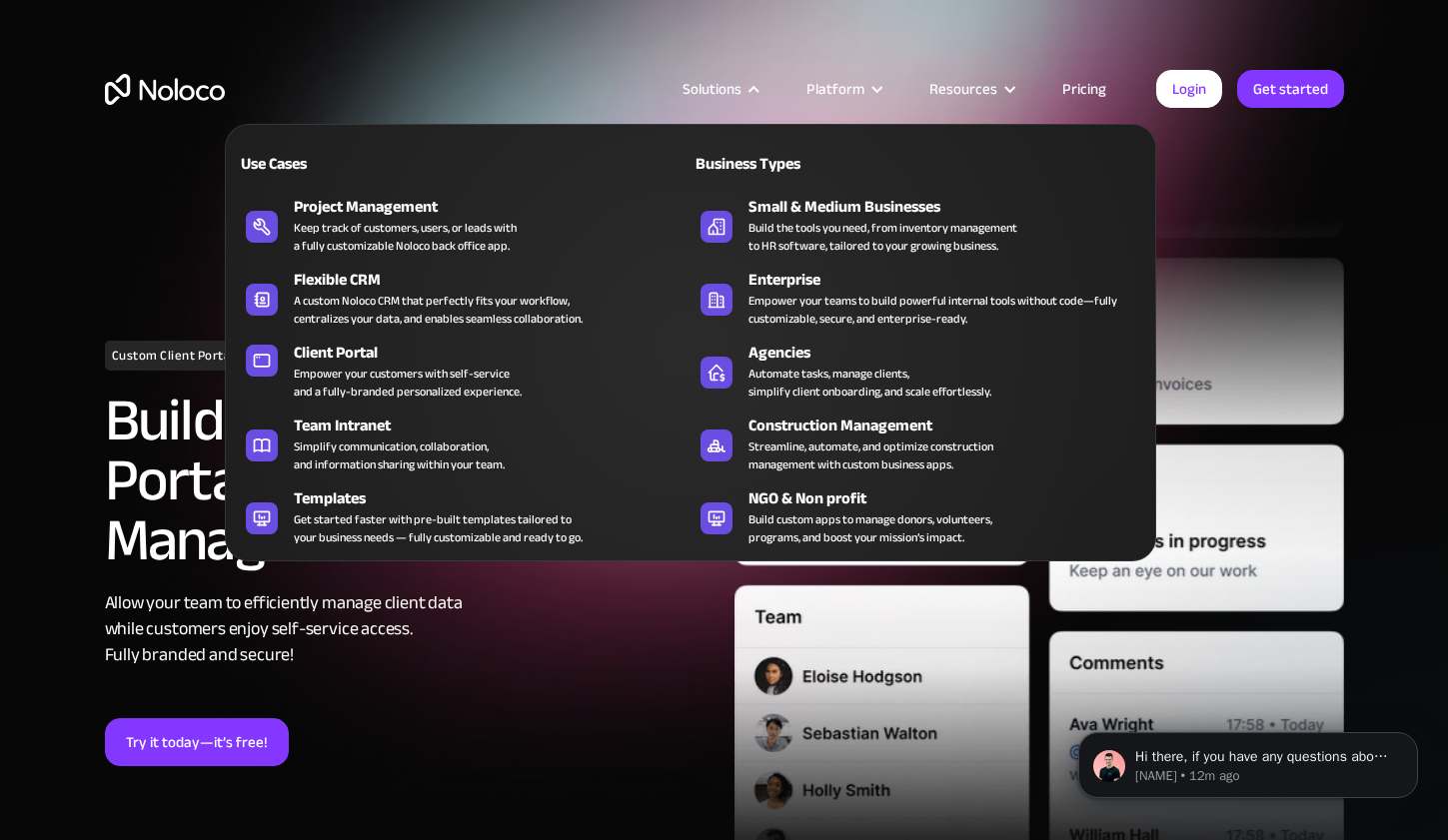 scroll, scrollTop: 0, scrollLeft: 0, axis: both 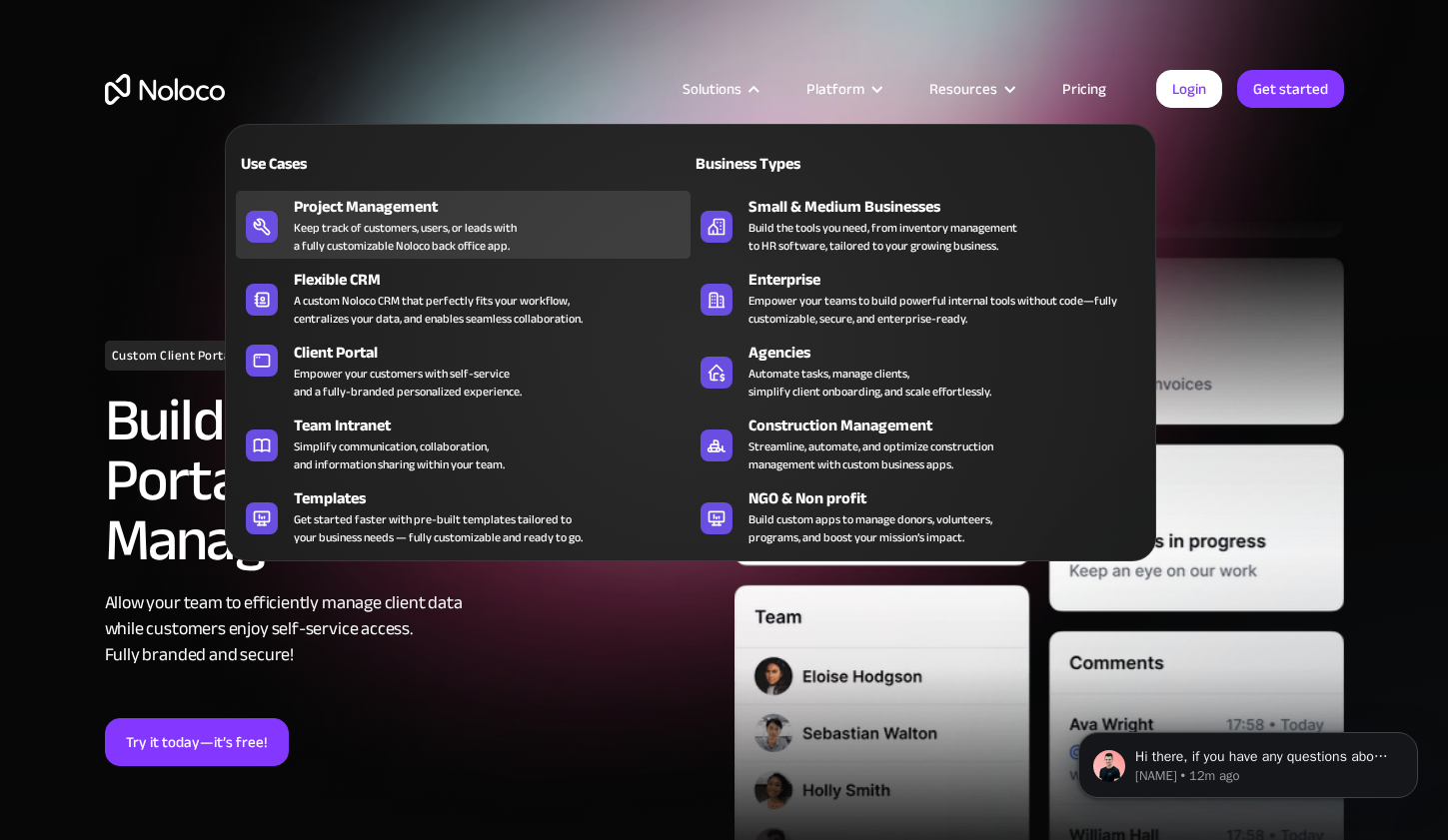 click on "Project Management Keep track of customers, users, or leads with  a fully customizable Noloco back office app." at bounding box center (487, 225) 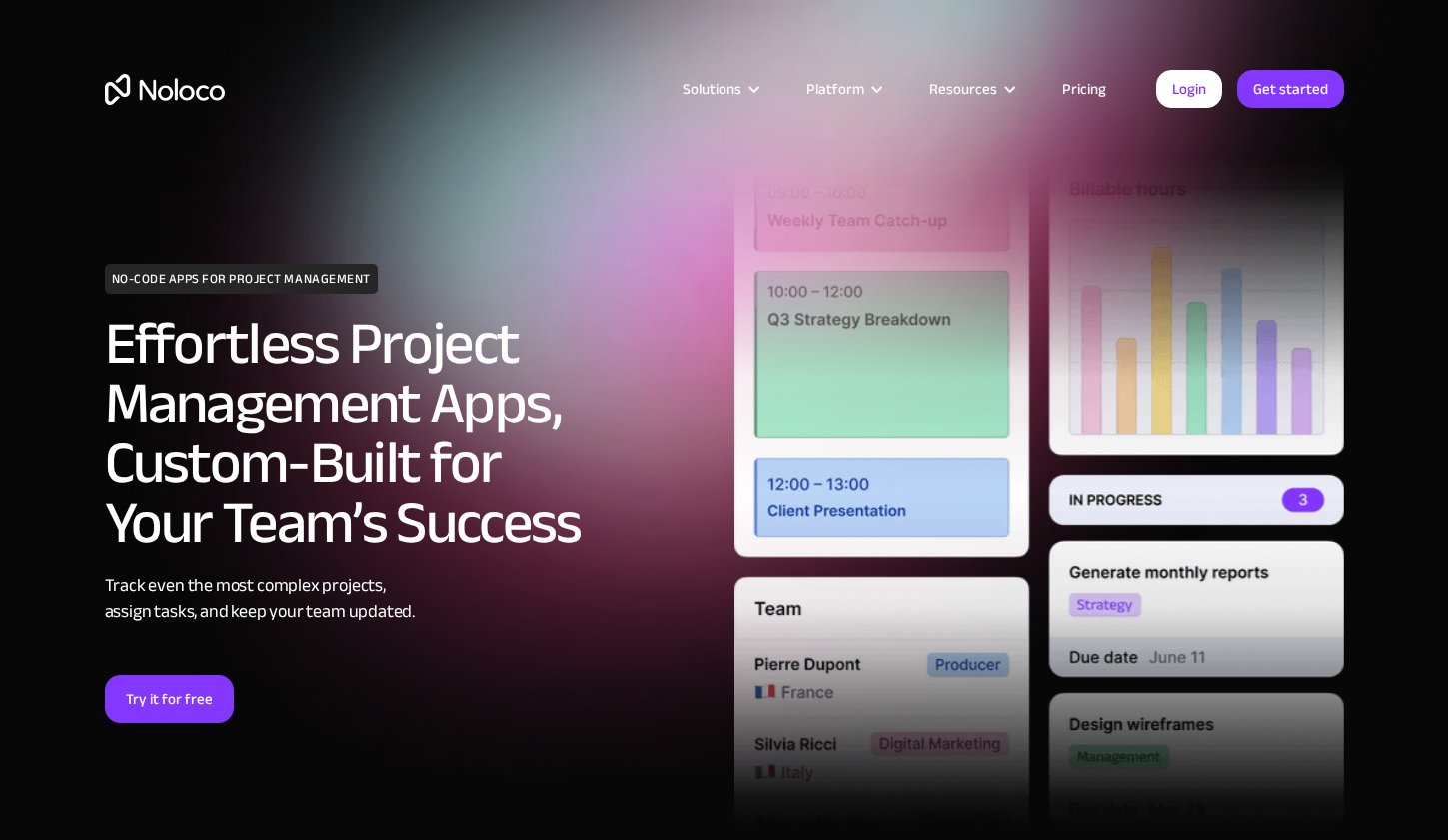scroll, scrollTop: 0, scrollLeft: 0, axis: both 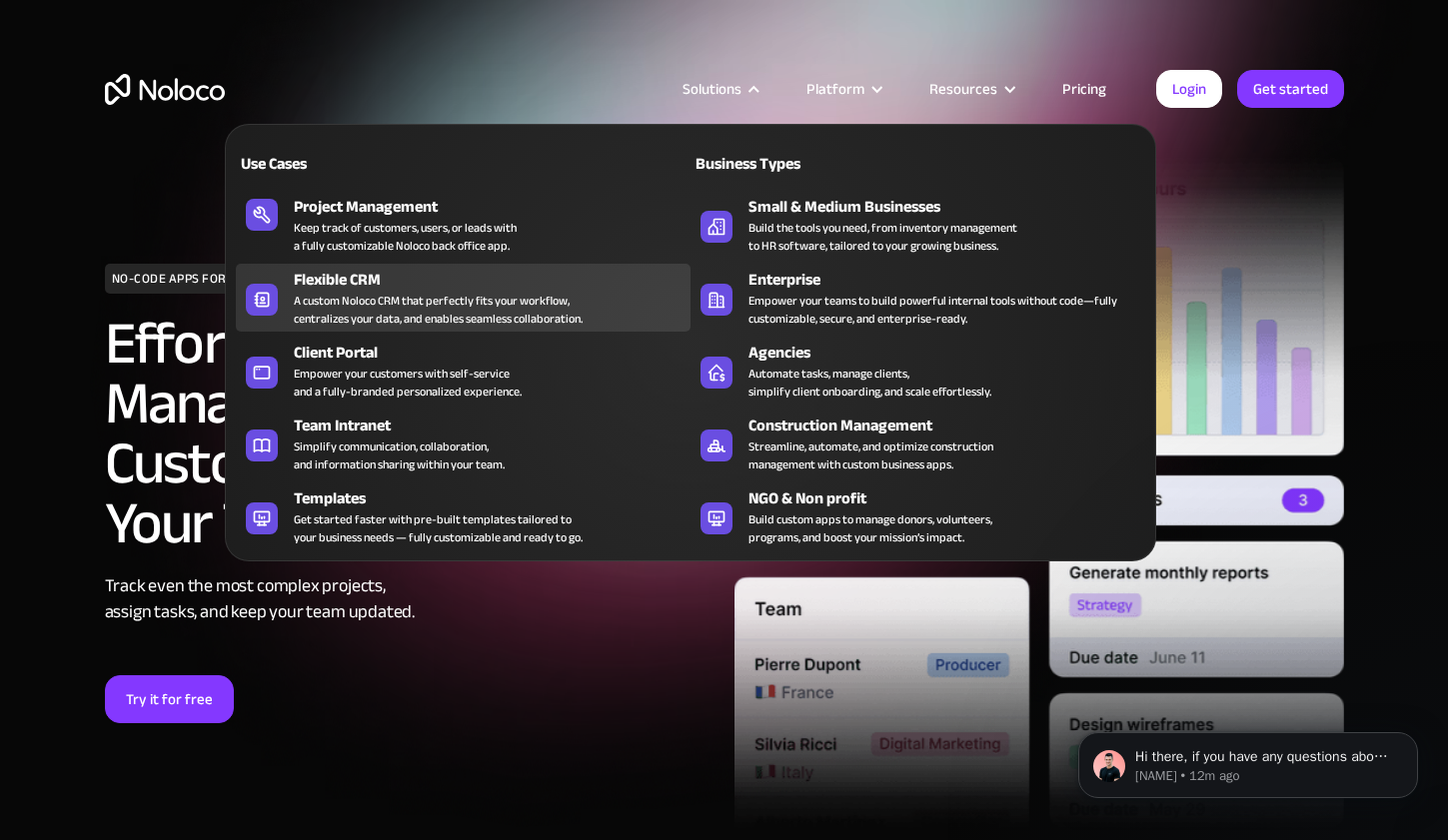 click on "A custom Noloco CRM that perfectly fits your workflow,  centralizes your data, and enables seamless collaboration." at bounding box center (438, 310) 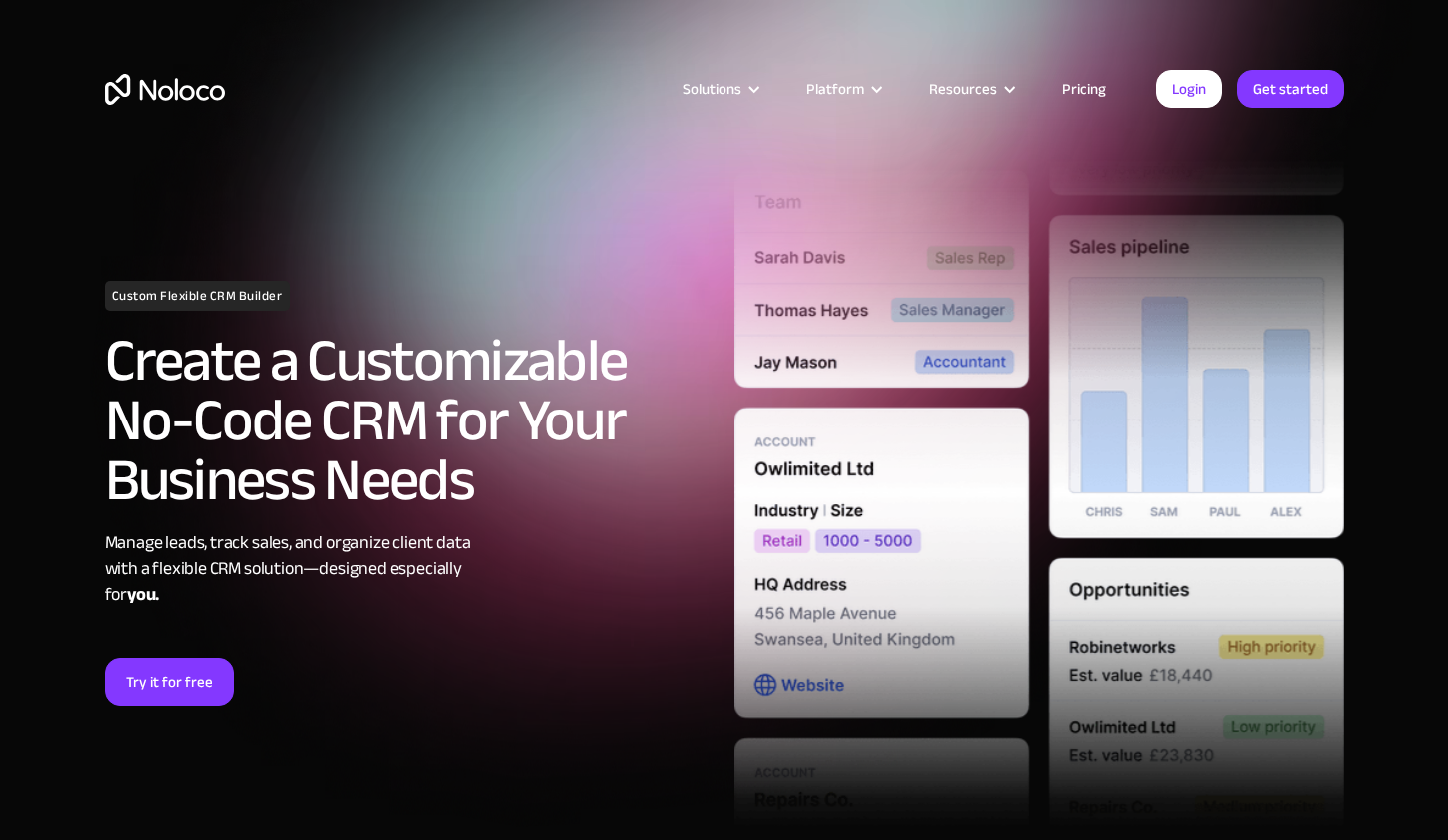 scroll, scrollTop: 0, scrollLeft: 0, axis: both 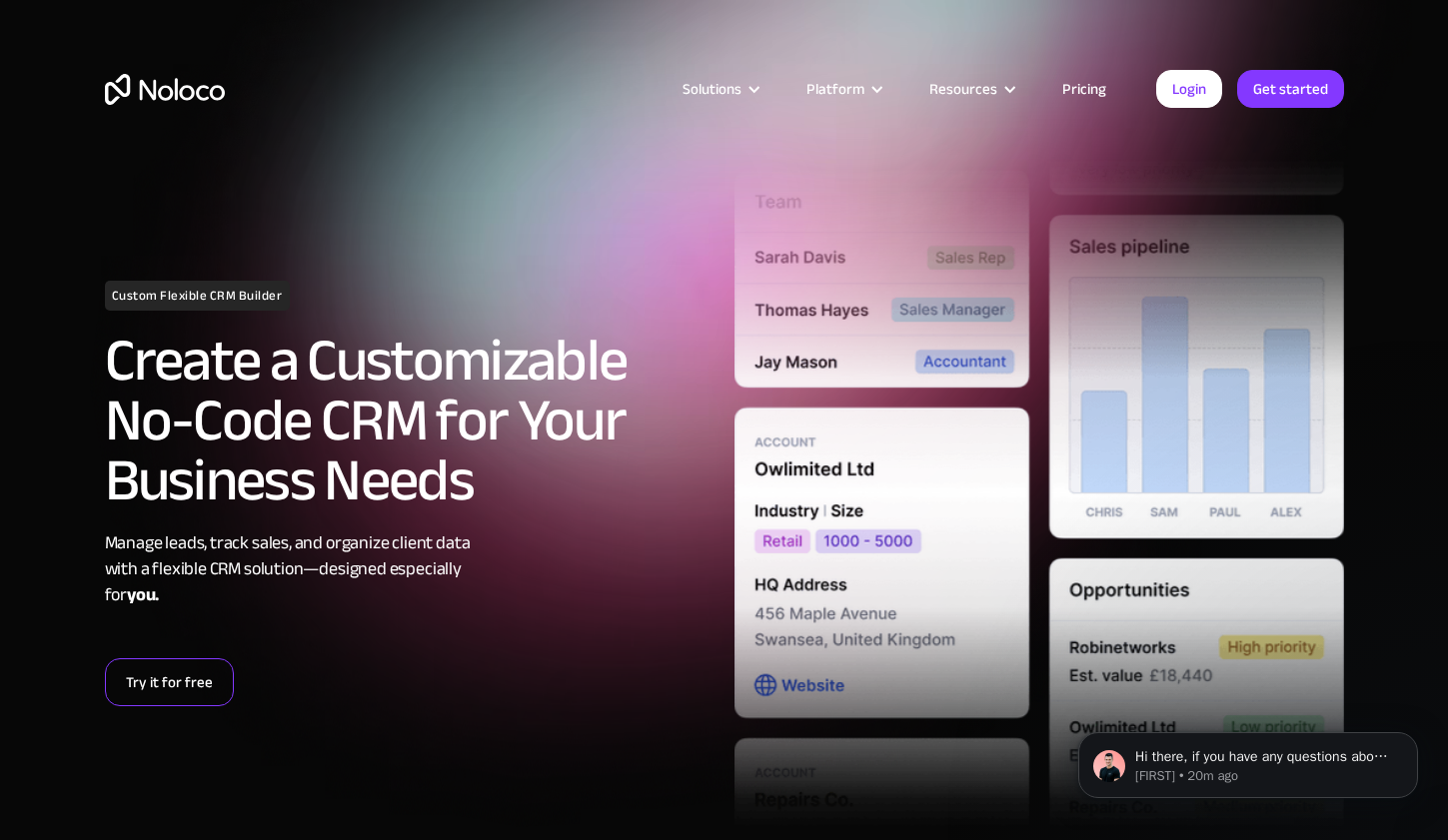 click on "Try it for free" at bounding box center (169, 682) 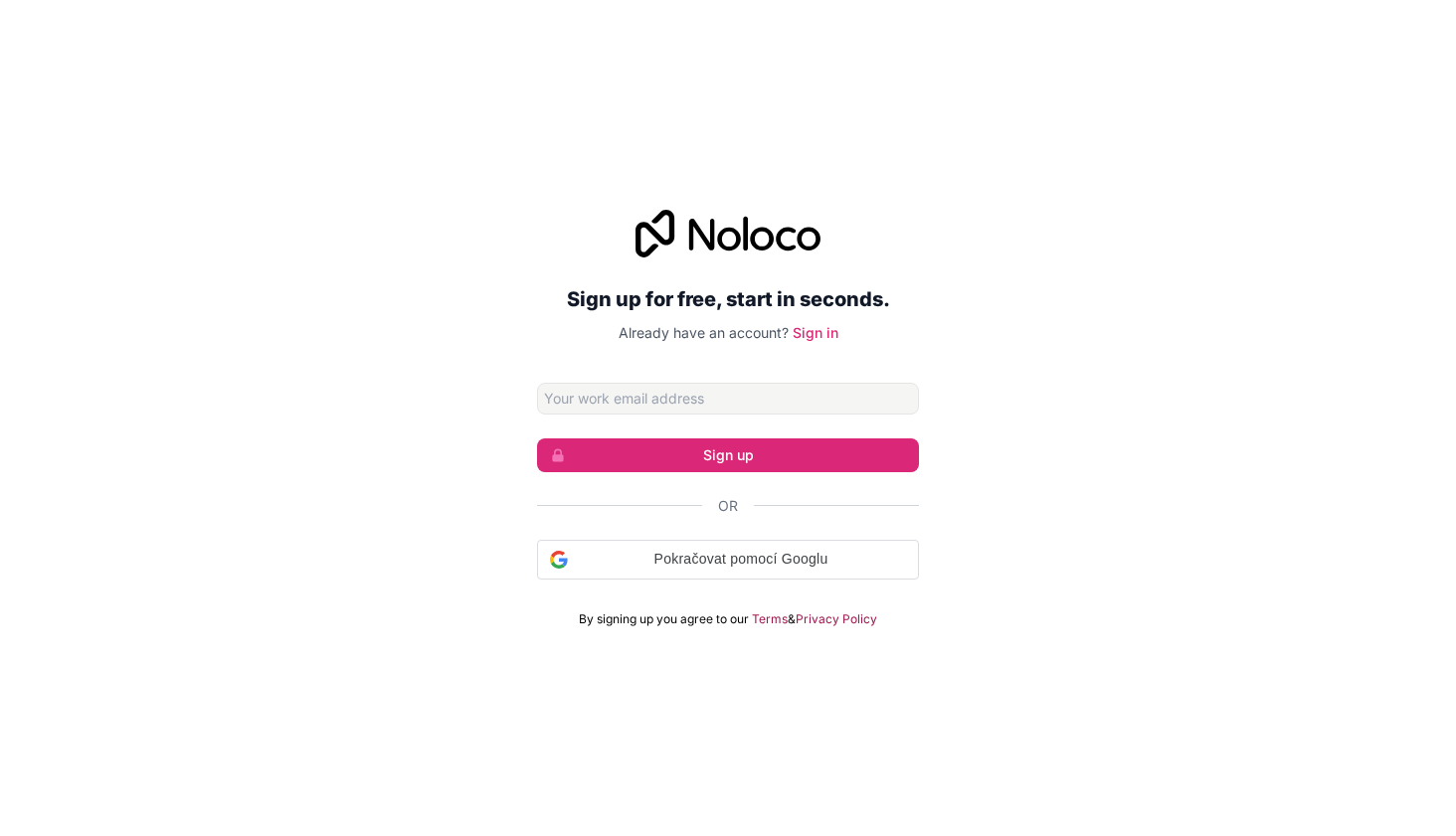 scroll, scrollTop: 0, scrollLeft: 0, axis: both 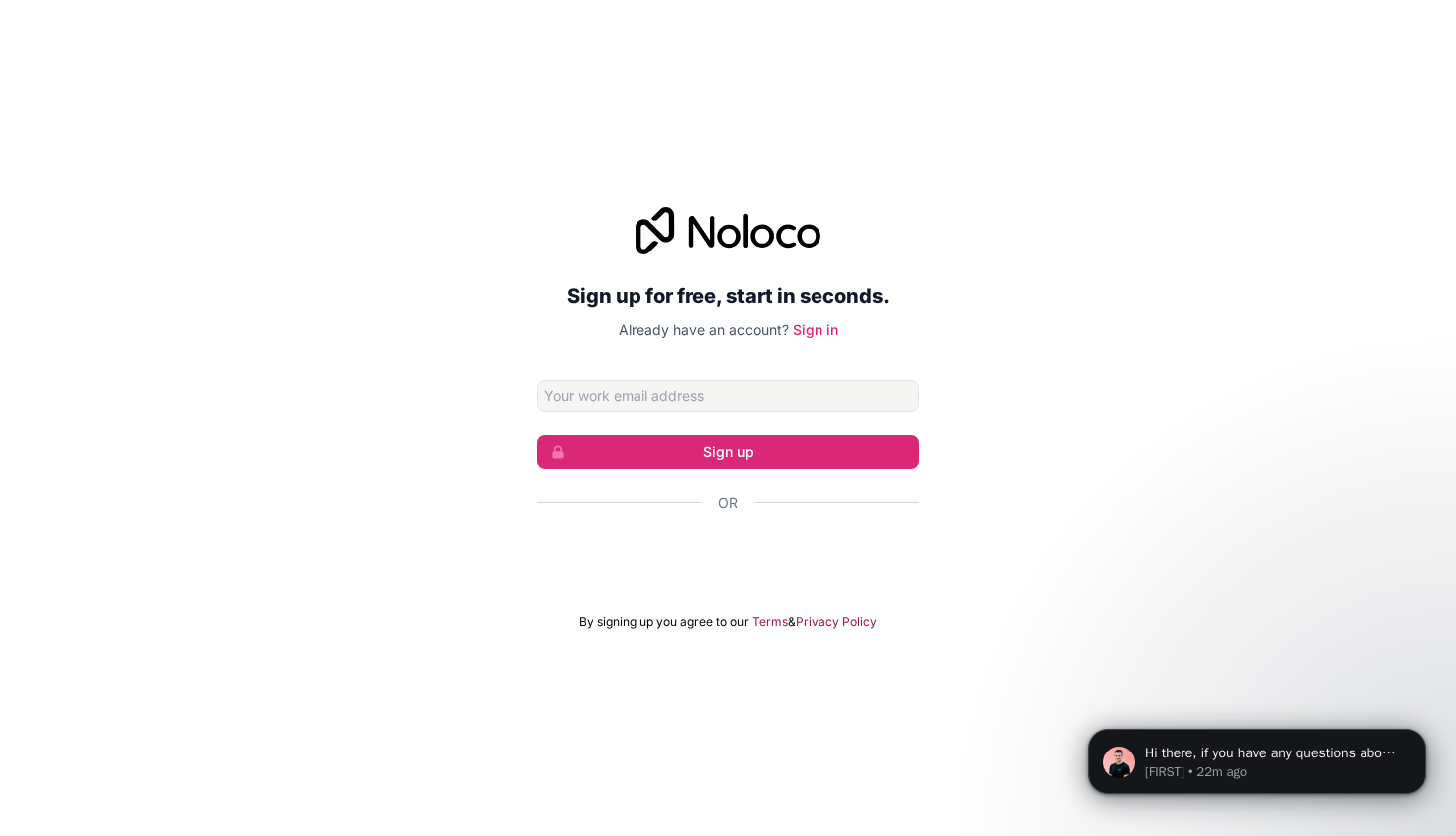 click on "Sign up for free, start in seconds. Already have an account? Sign in Sign up Or By signing up you agree to our    Terms  &  Privacy Policy" at bounding box center (728, 418) 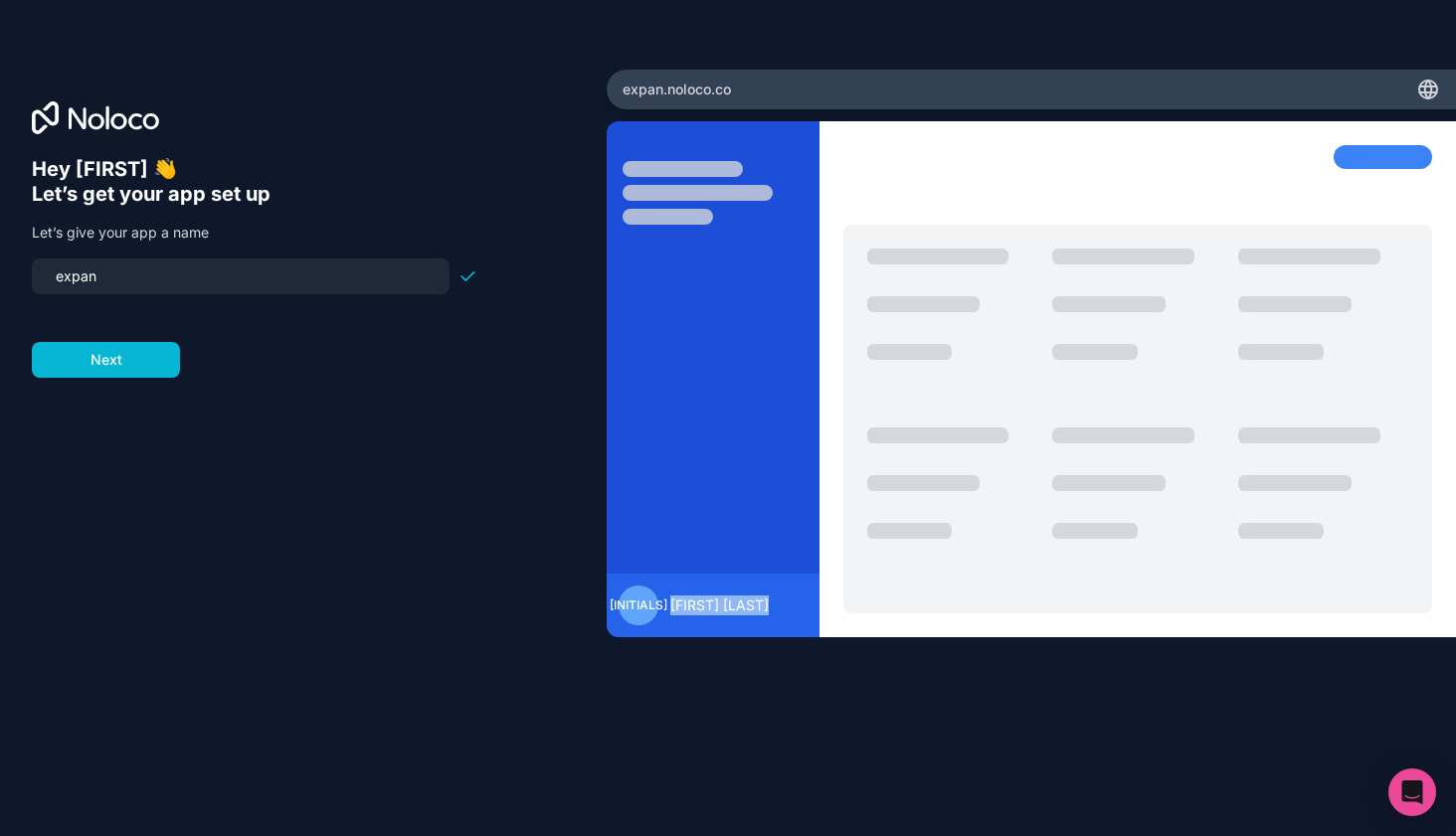 drag, startPoint x: 899, startPoint y: 632, endPoint x: 669, endPoint y: 335, distance: 375.6448 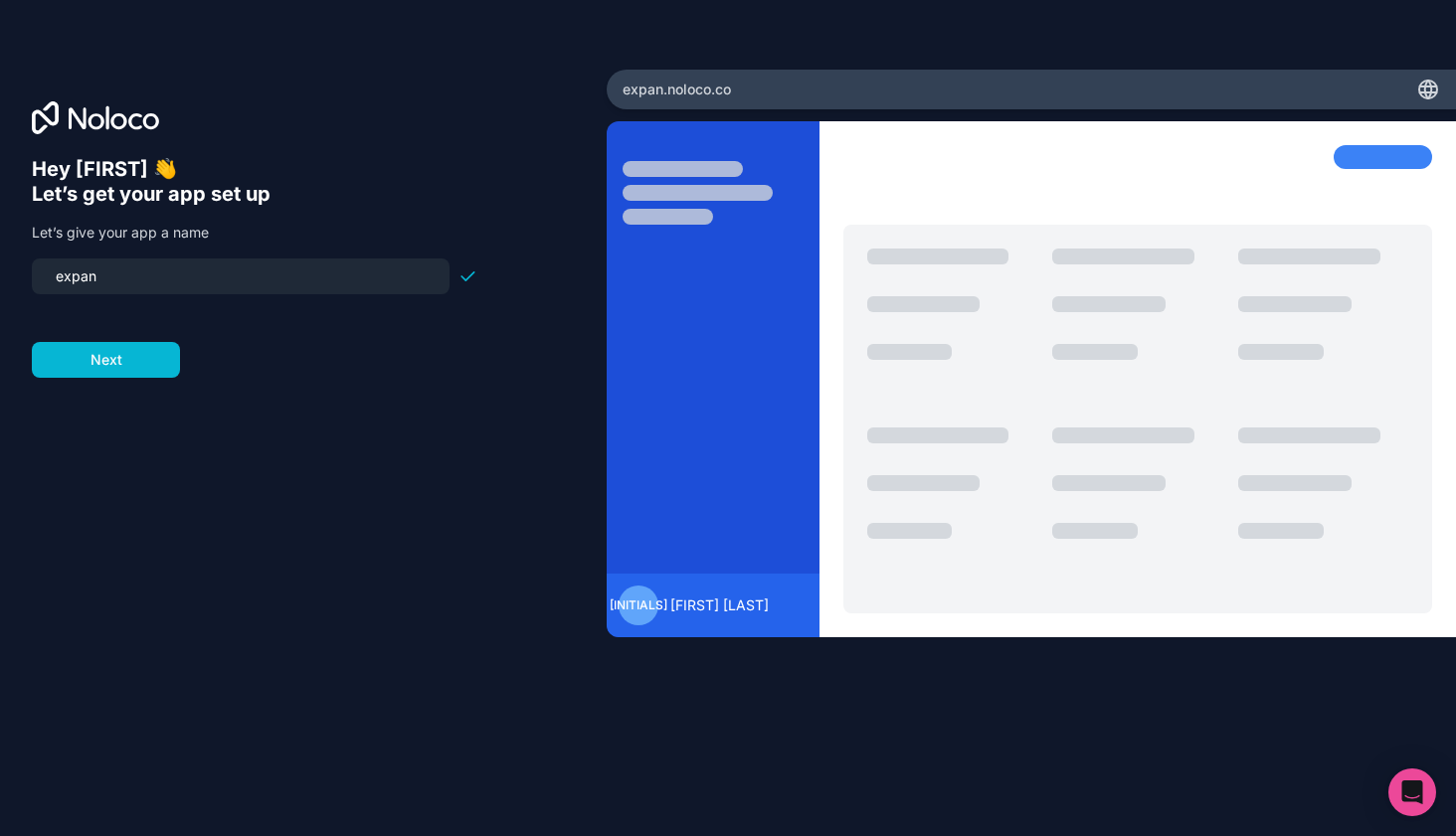 click on "expan" at bounding box center [241, 276] 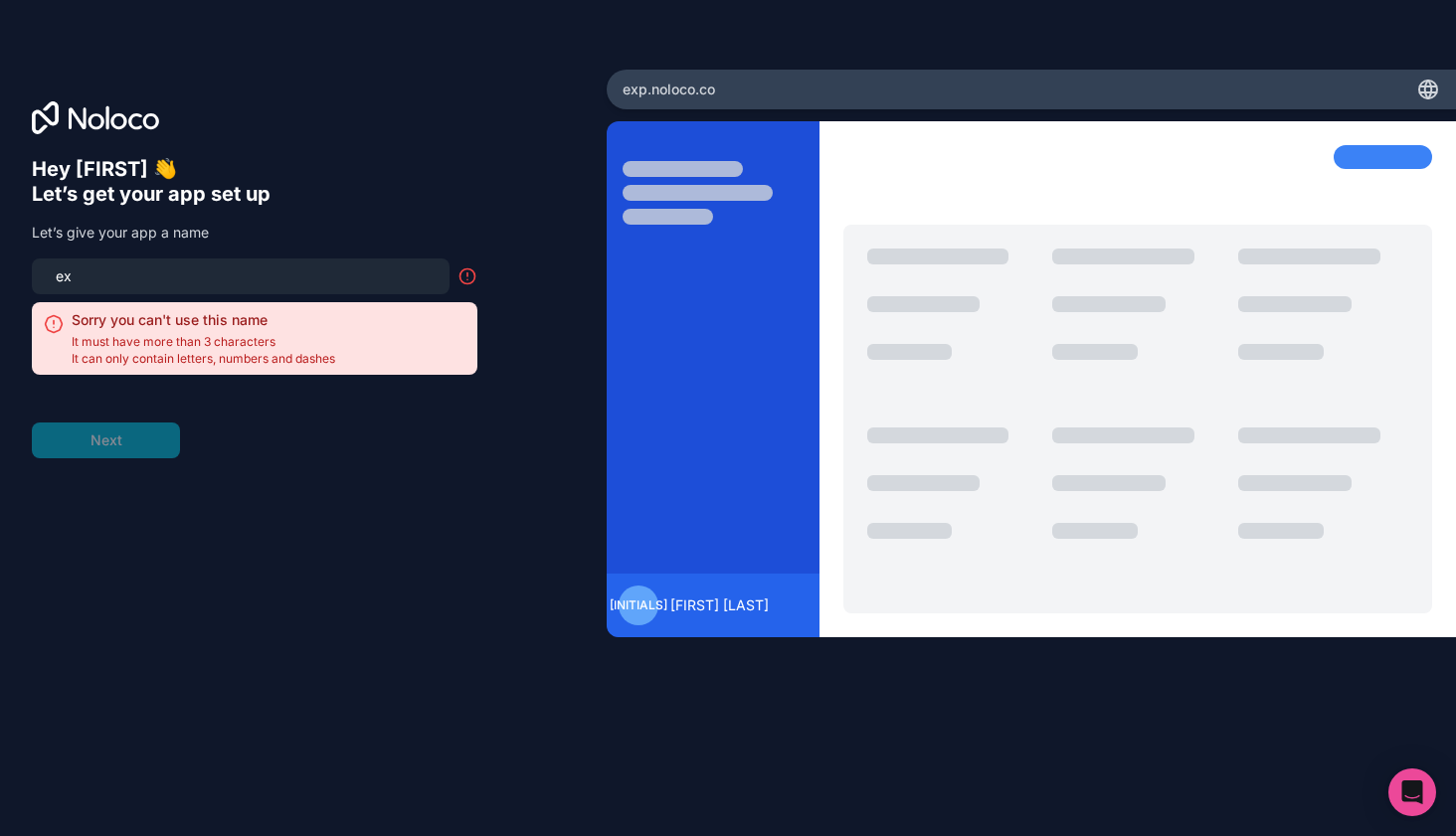 type on "e" 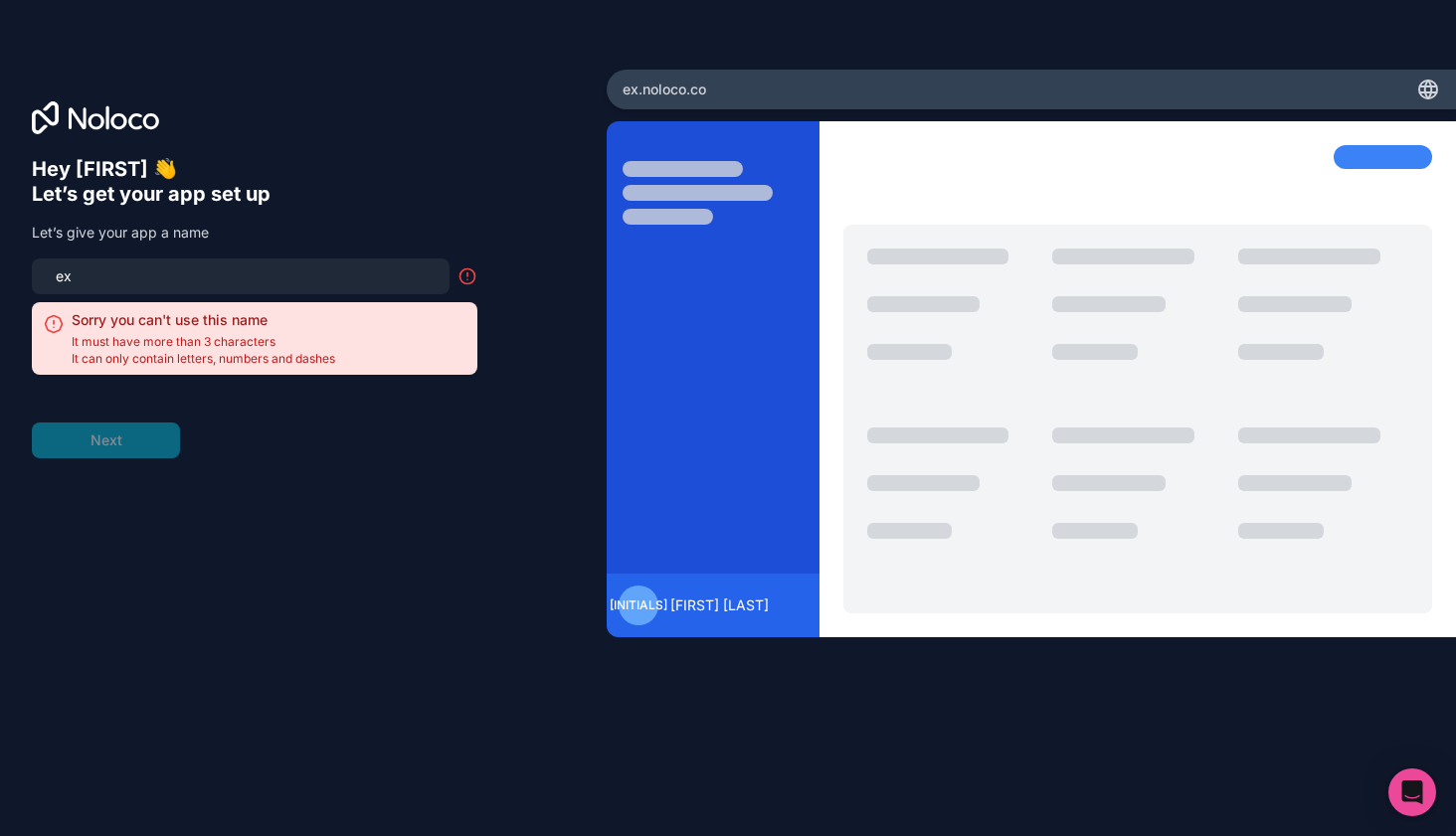 type on "e" 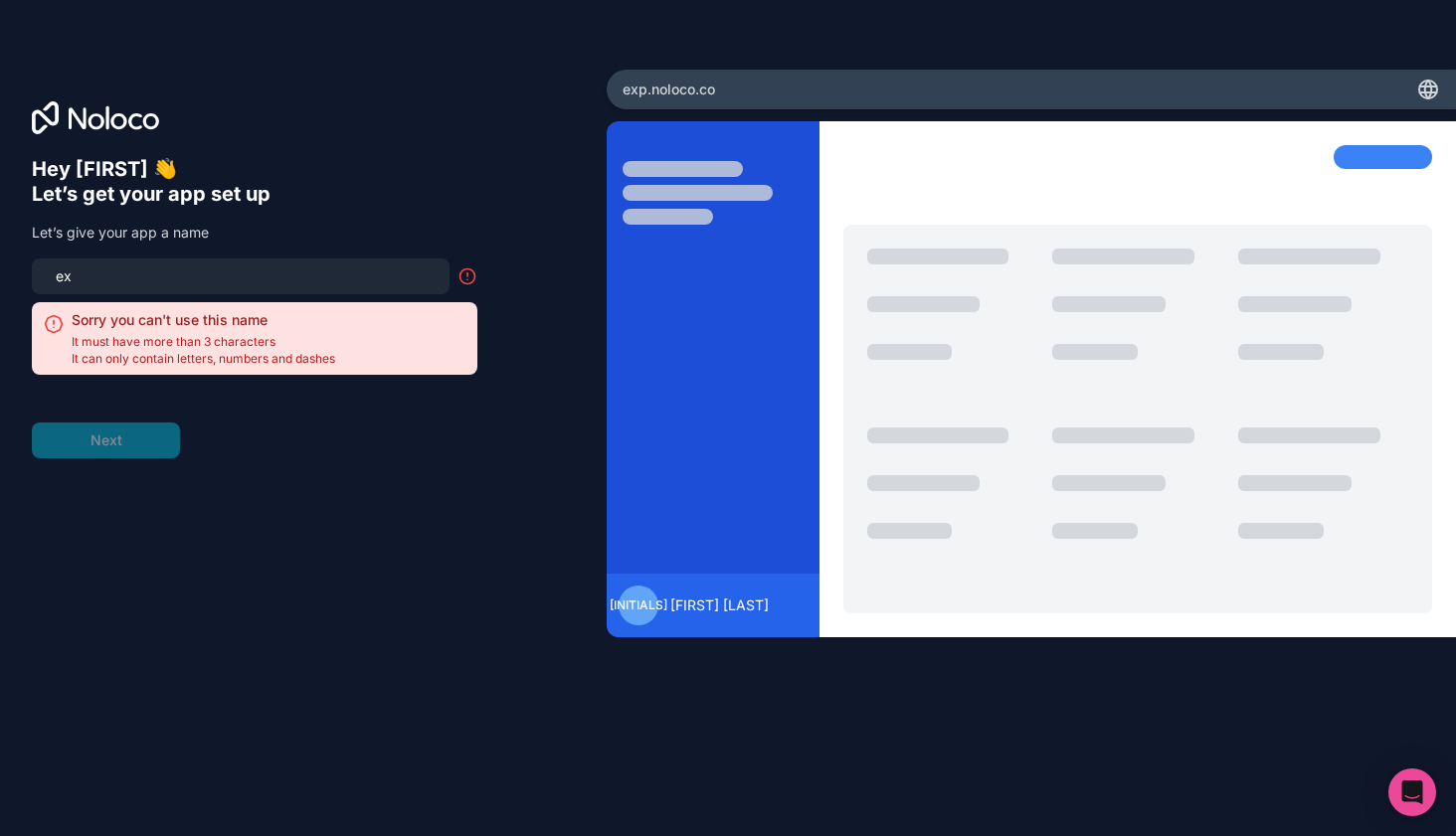 type on "e" 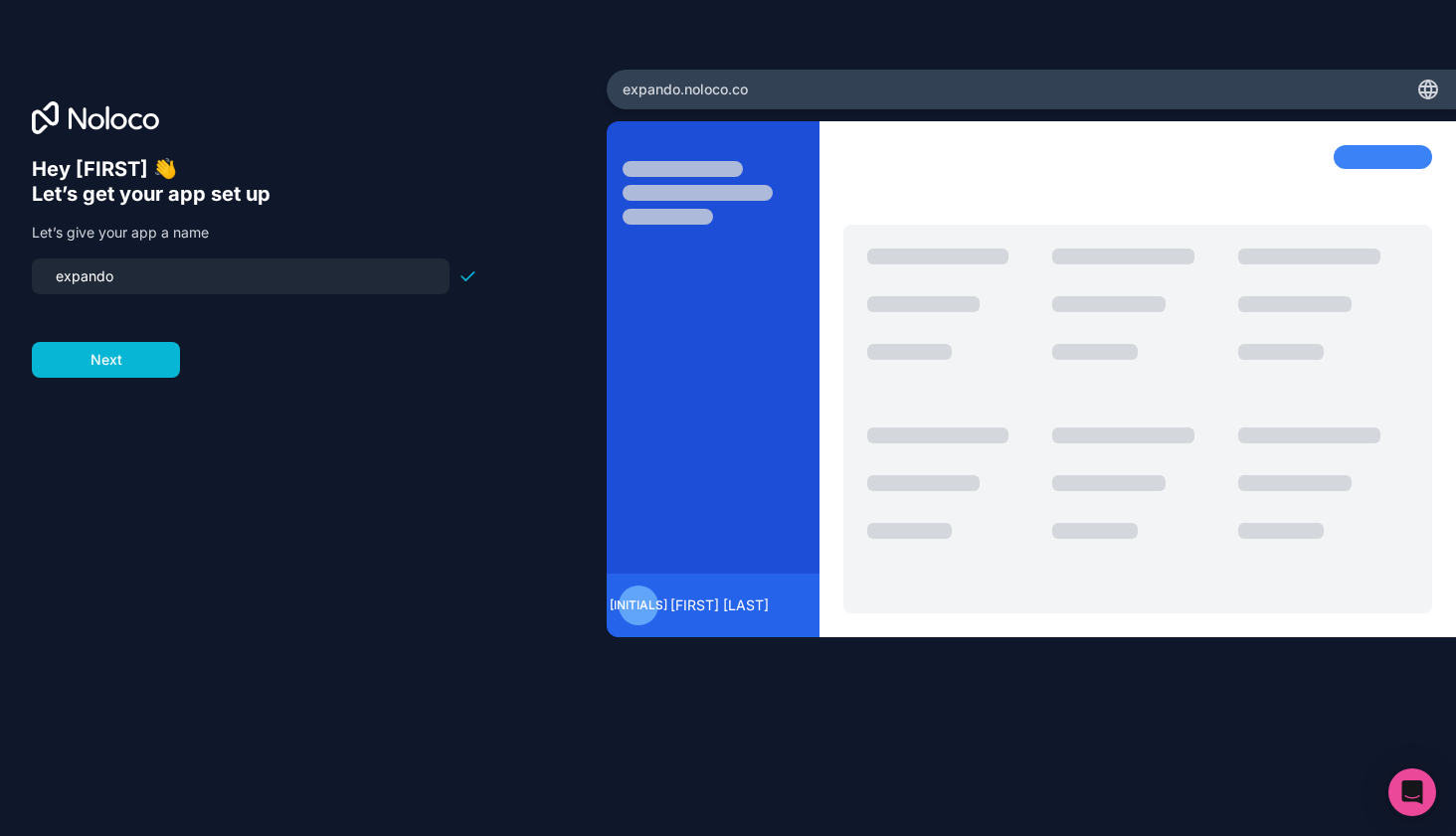 type on "expando" 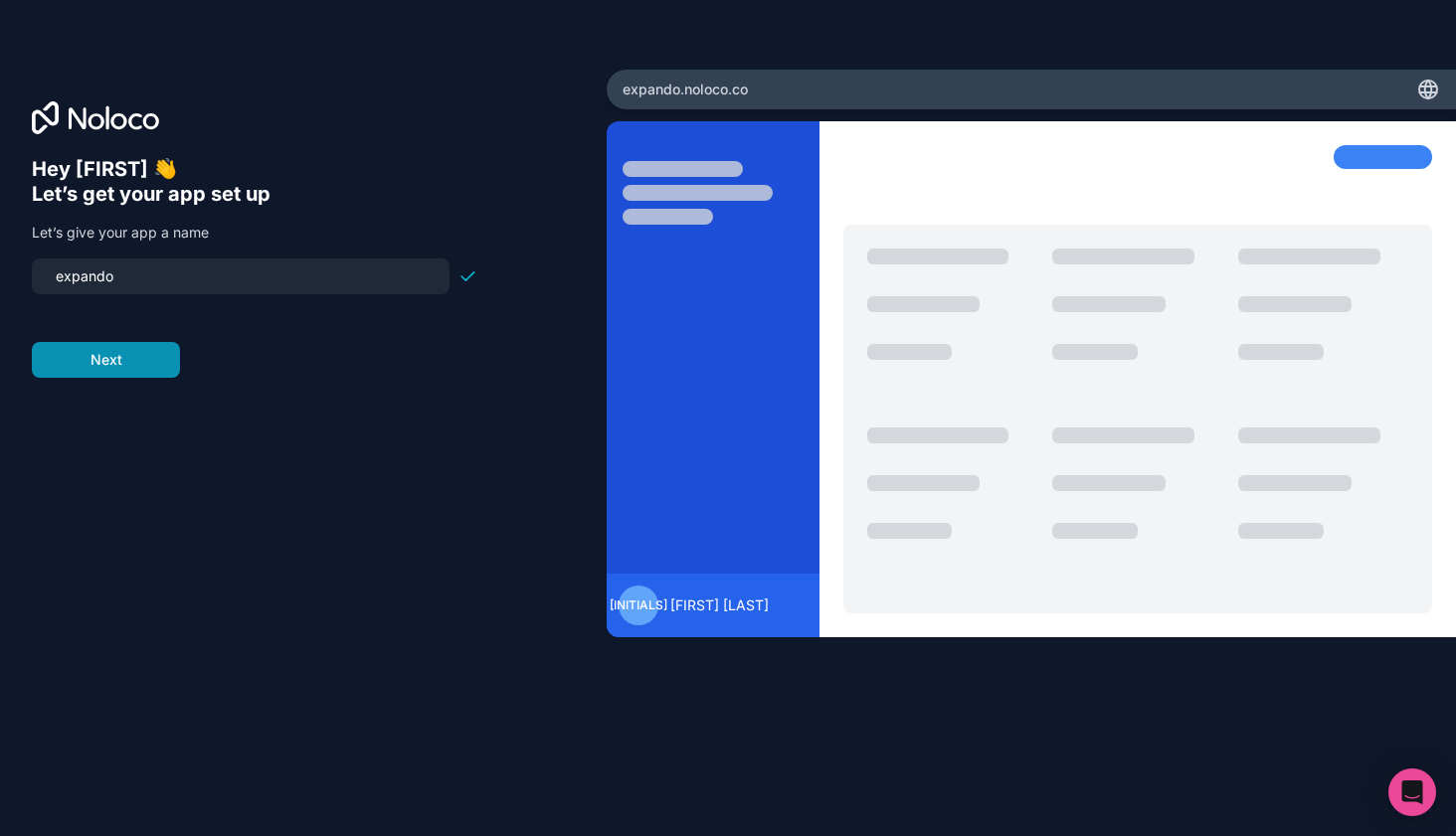 click on "Next" at bounding box center (105, 360) 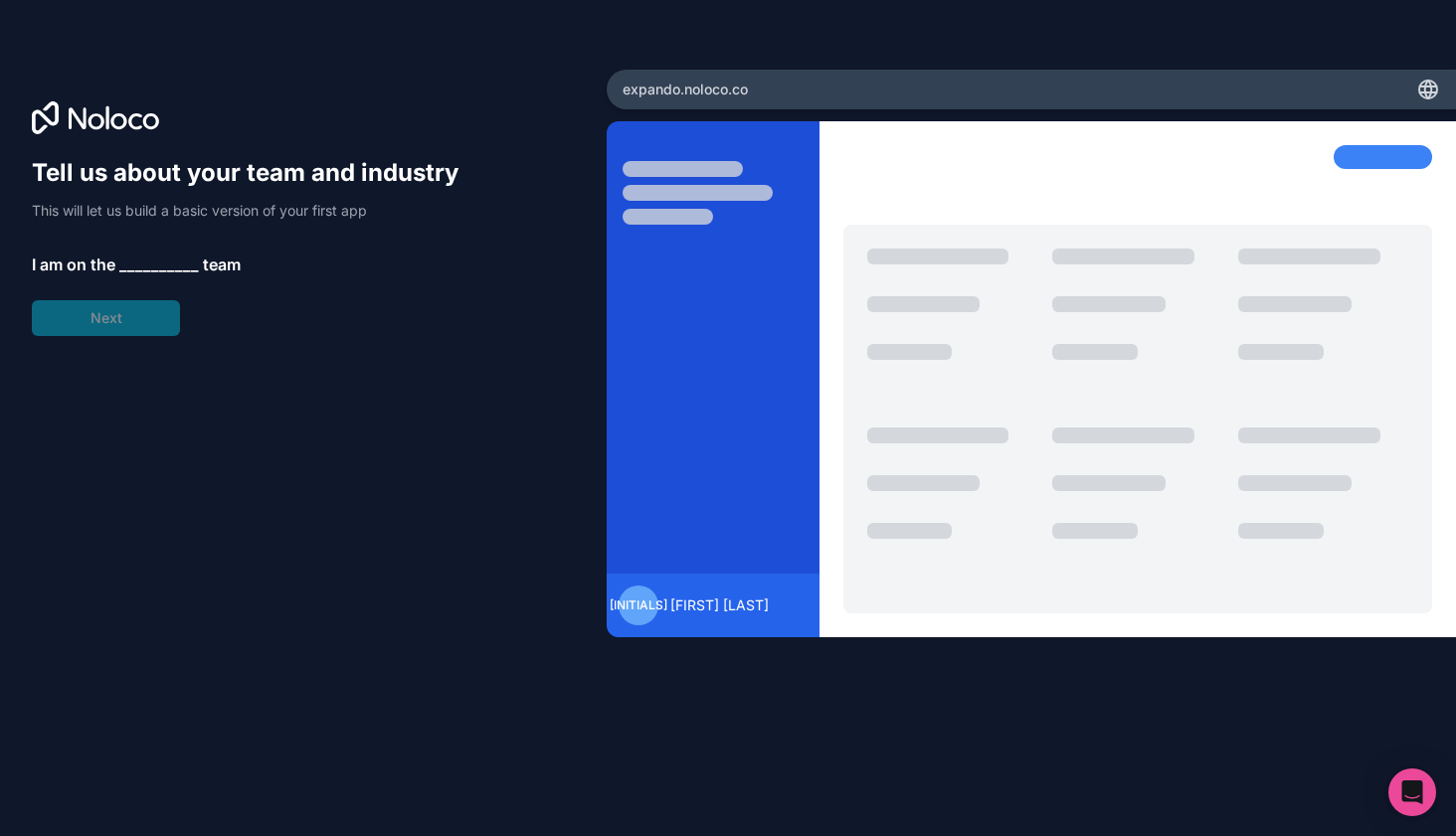click on "Tell us about your team and industry This will let us build a basic version of your first app I am on the  __________ team Next" at bounding box center [255, 247] 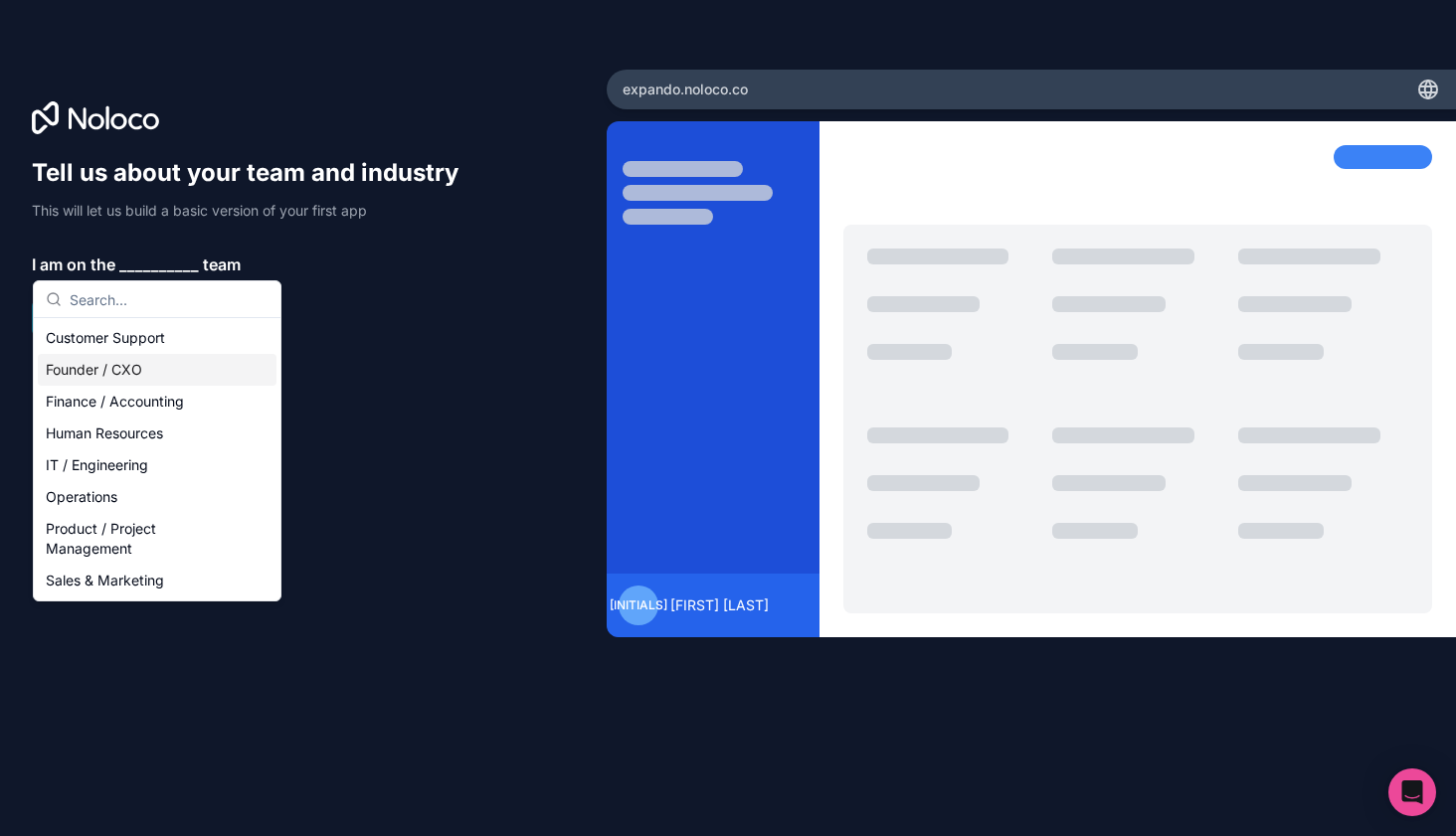 click on "Founder / CXO" at bounding box center [157, 370] 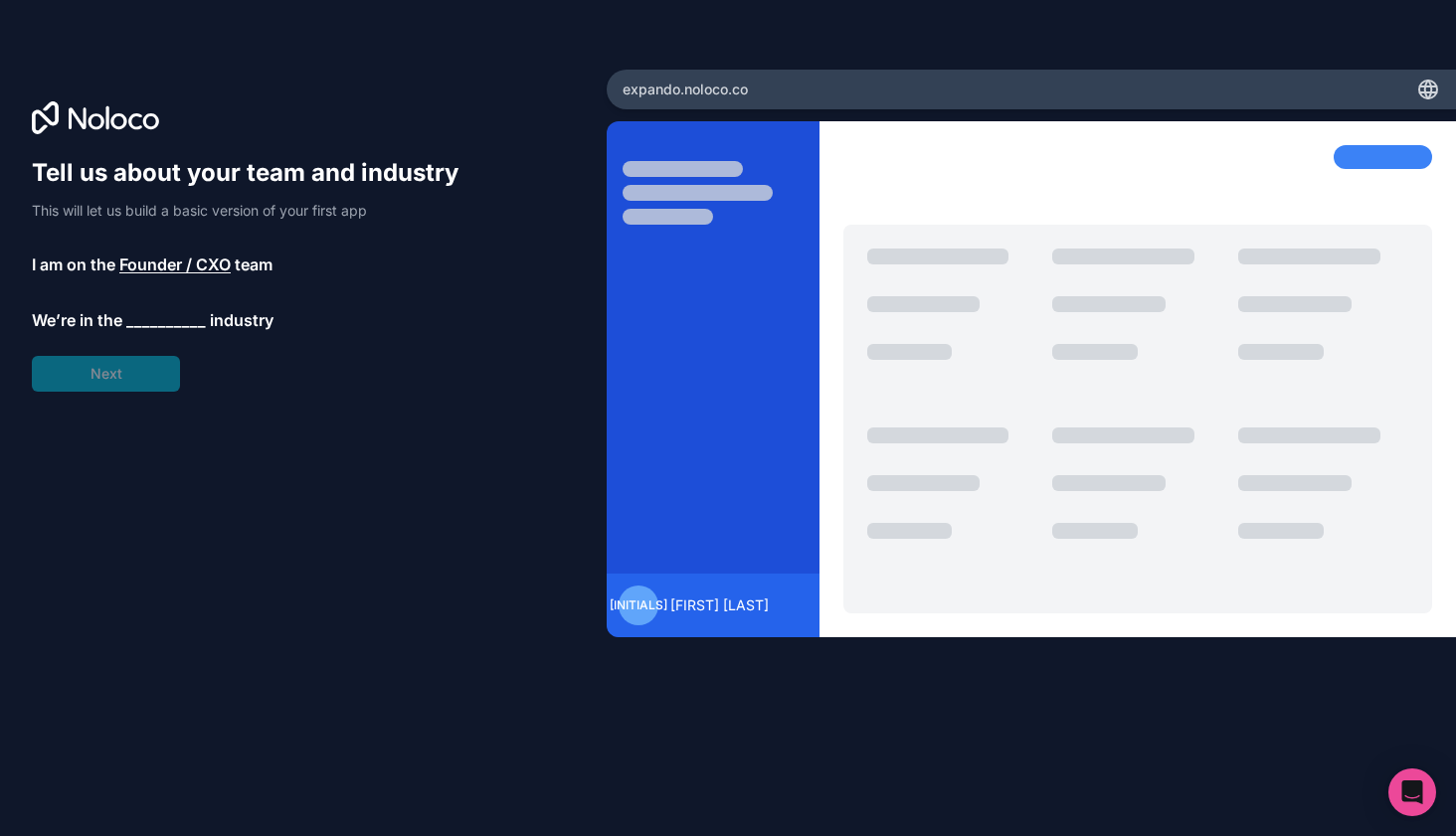 click on "__________" at bounding box center [166, 320] 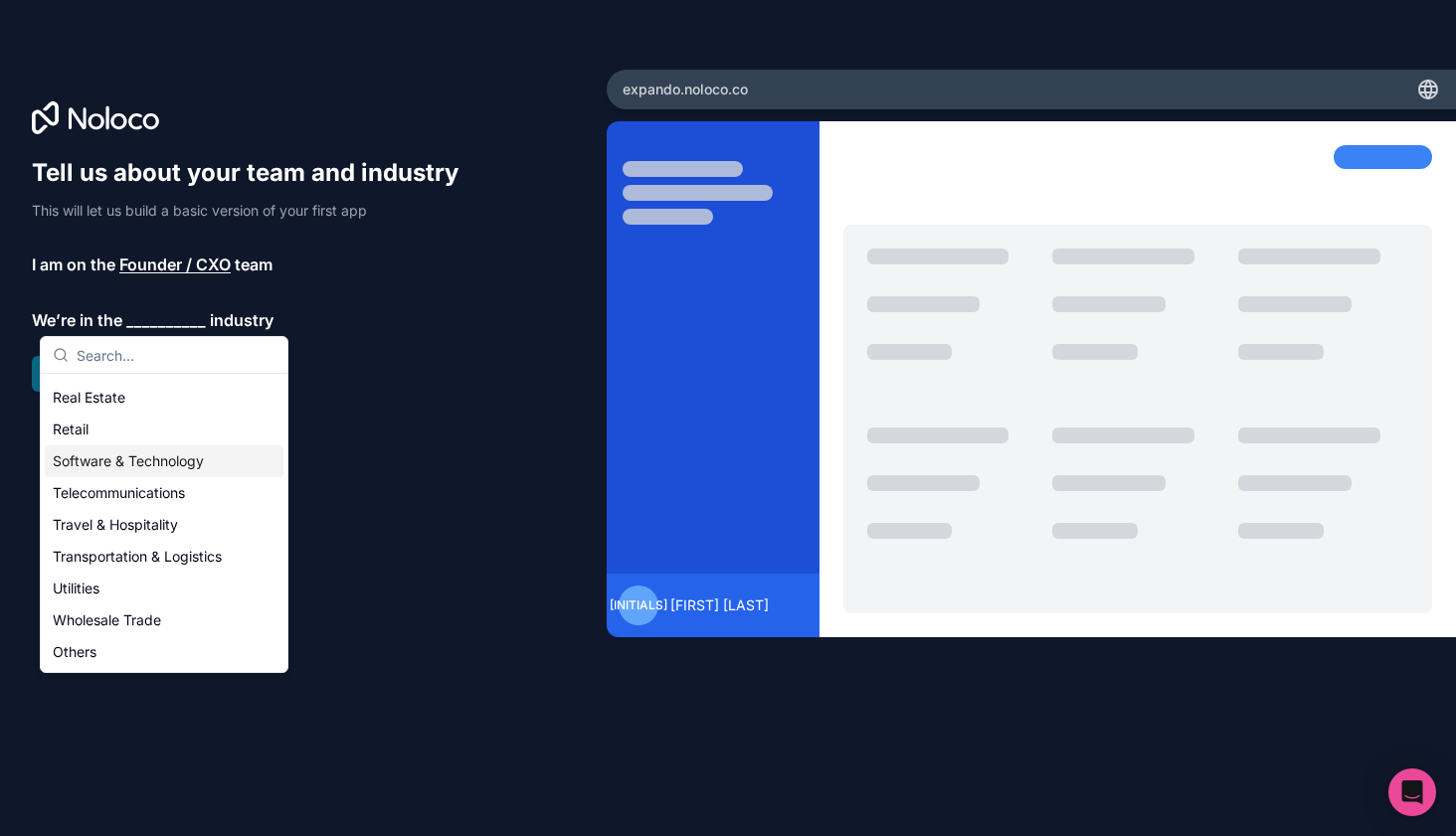 scroll, scrollTop: 410, scrollLeft: 0, axis: vertical 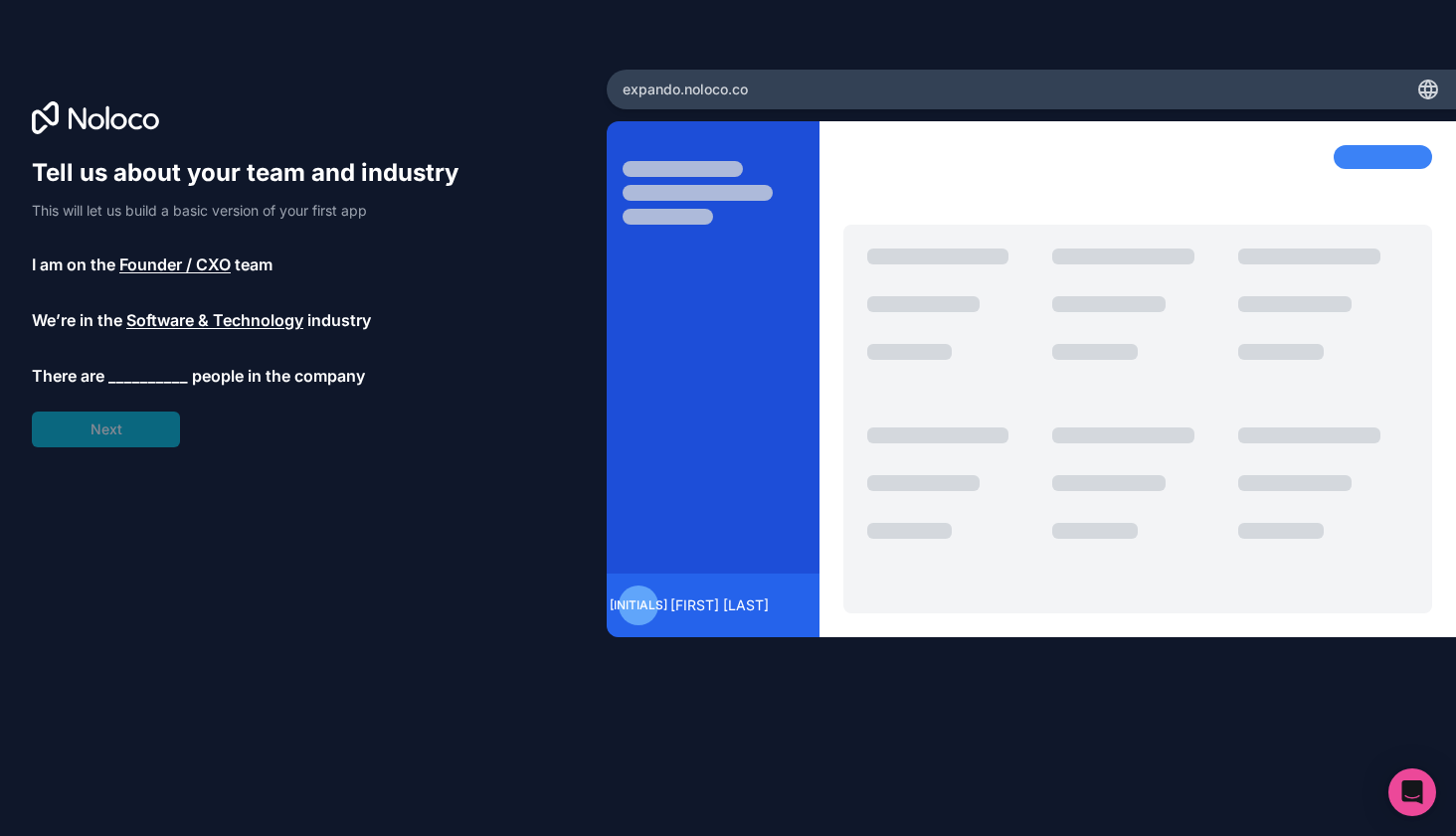 click on "Tell us about your team and industry This will let us build a basic version of your first app I am on the Founder / CXO team We’re in the Software & Technology industry There are __________ people in the company Next" at bounding box center [255, 302] 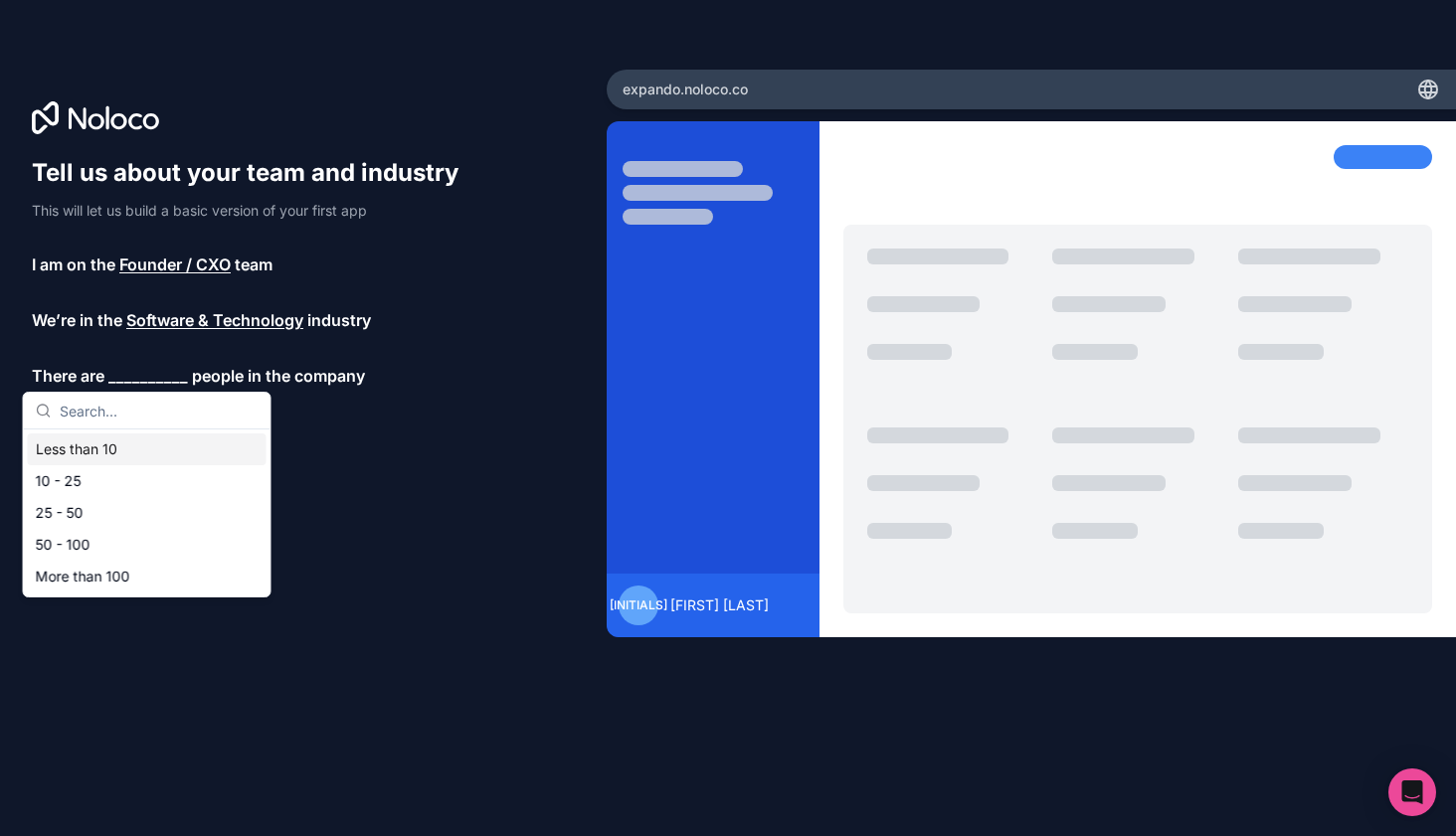 click on "Less than 10" at bounding box center (147, 449) 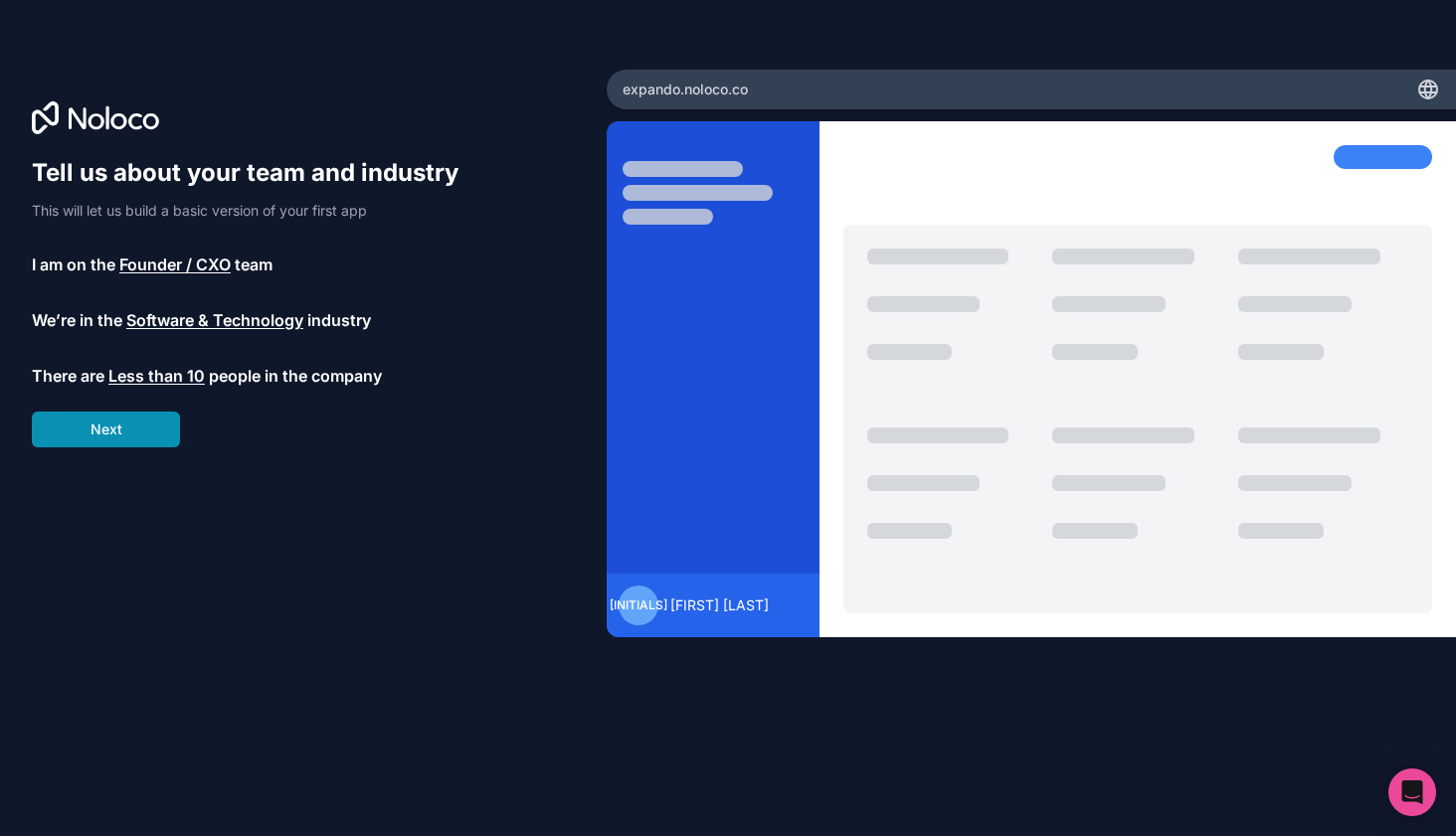click on "Next" at bounding box center (105, 429) 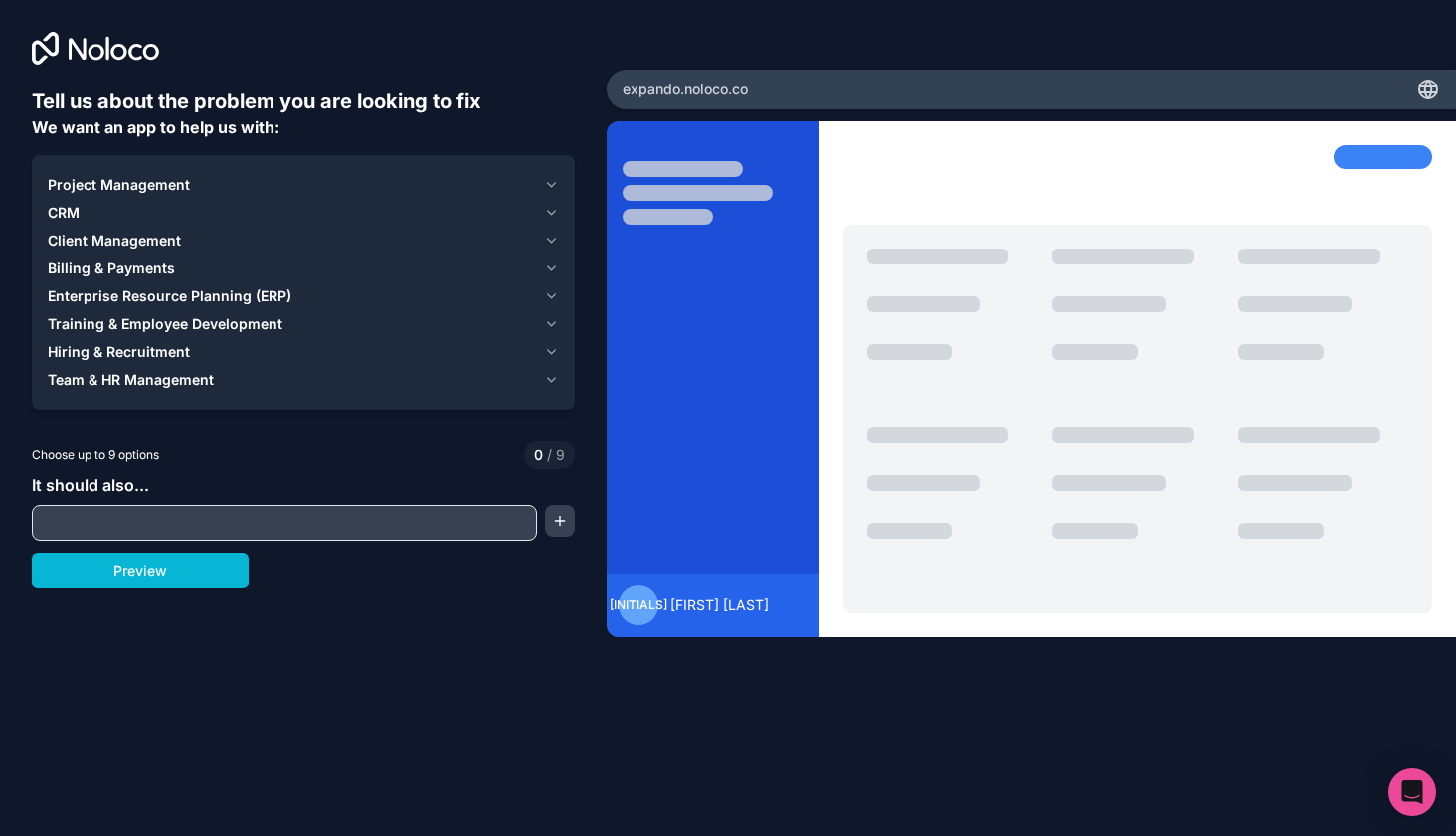 scroll, scrollTop: 0, scrollLeft: 0, axis: both 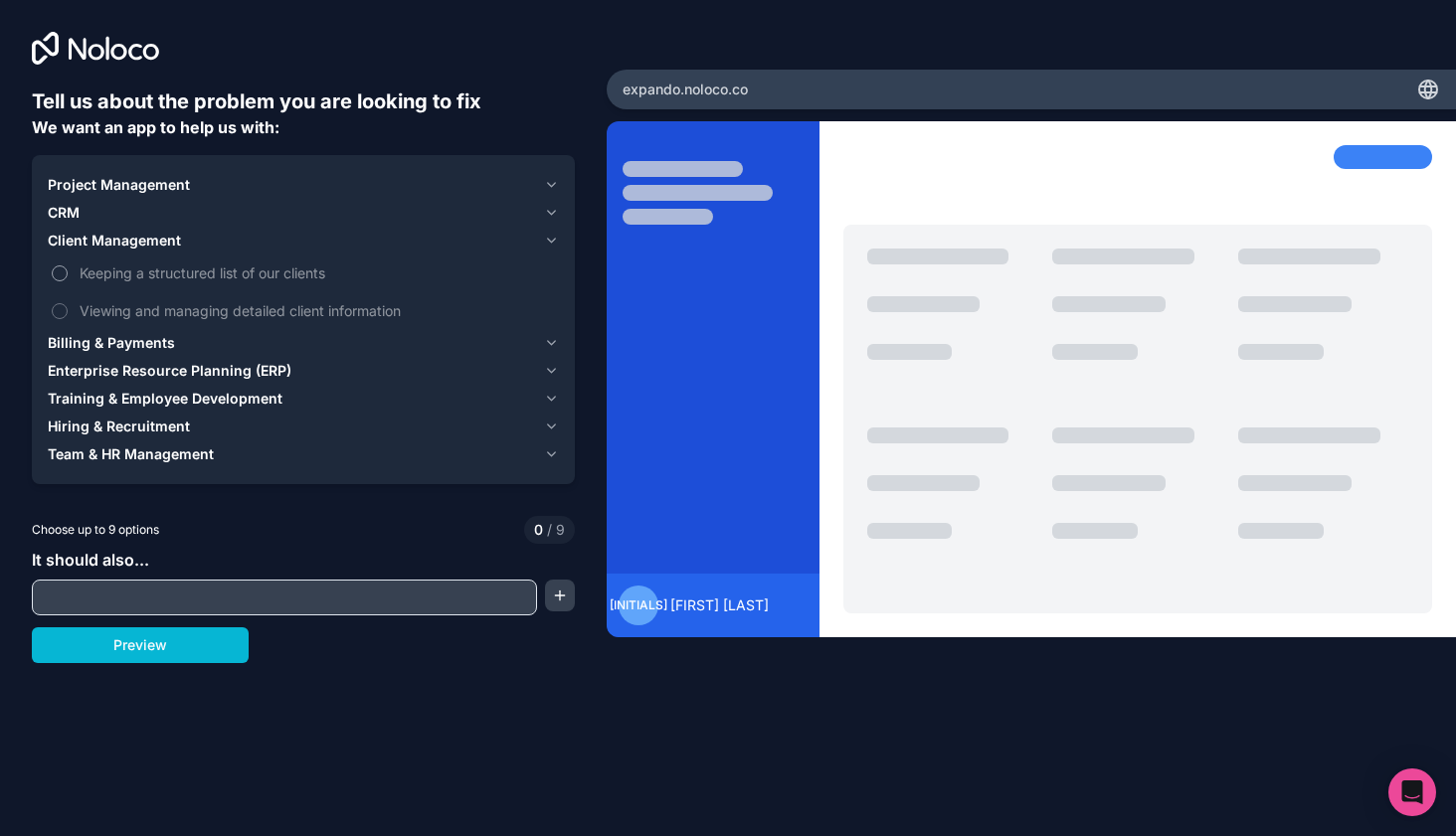 click on "Keeping a structured list of our clients" at bounding box center [317, 272] 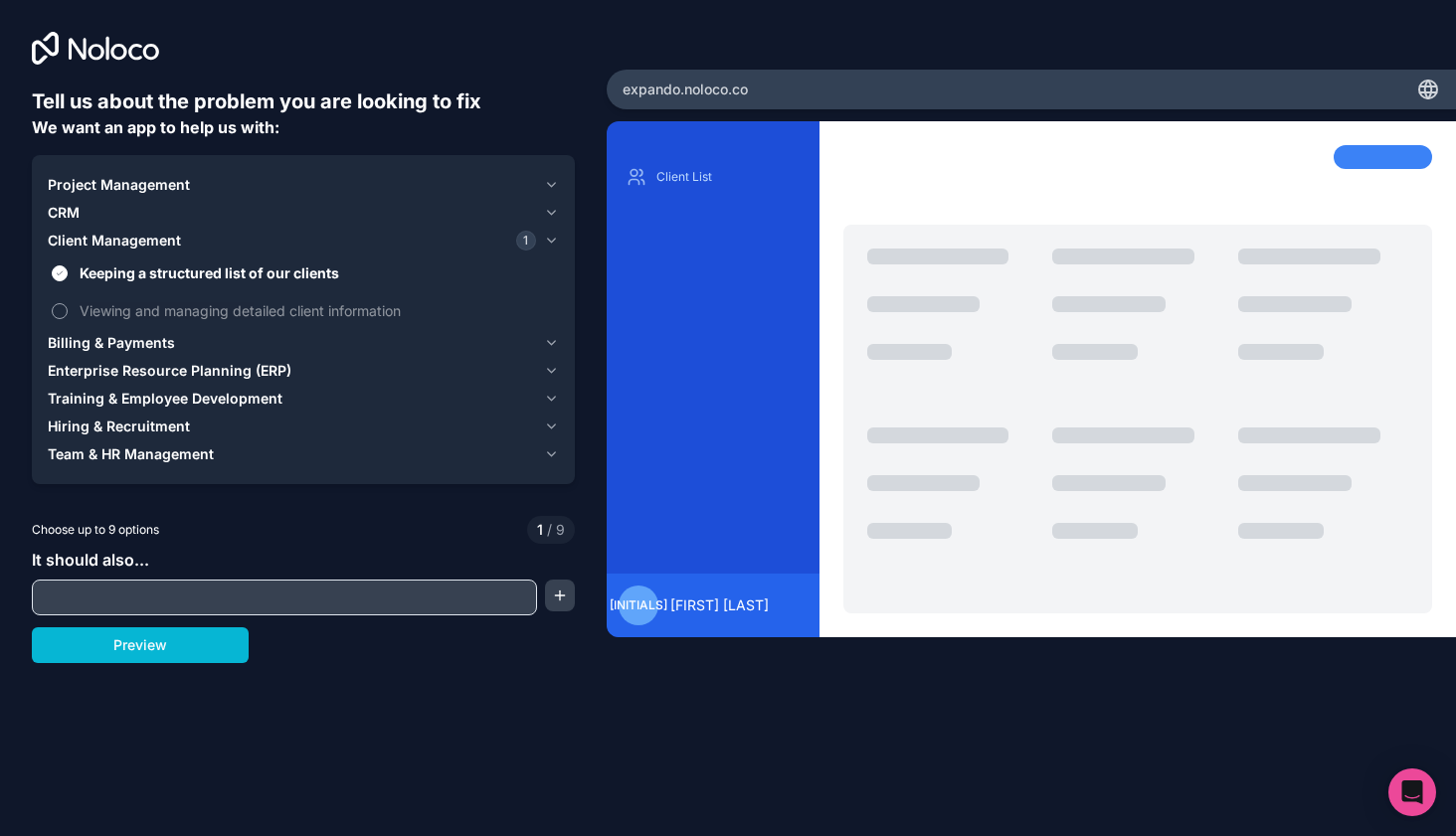 click on "Viewing and managing detailed client information" at bounding box center [317, 310] 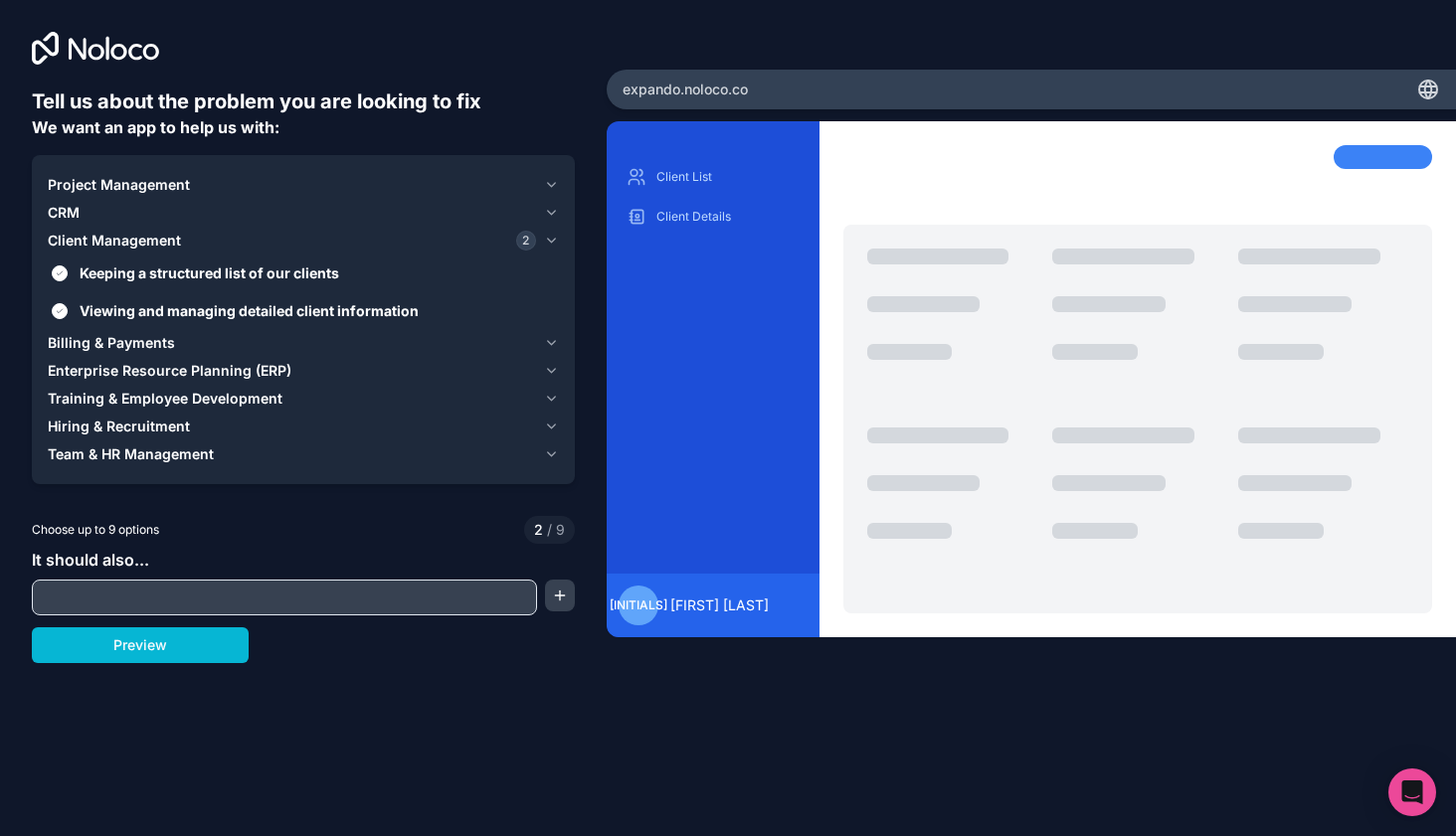 scroll, scrollTop: 0, scrollLeft: 0, axis: both 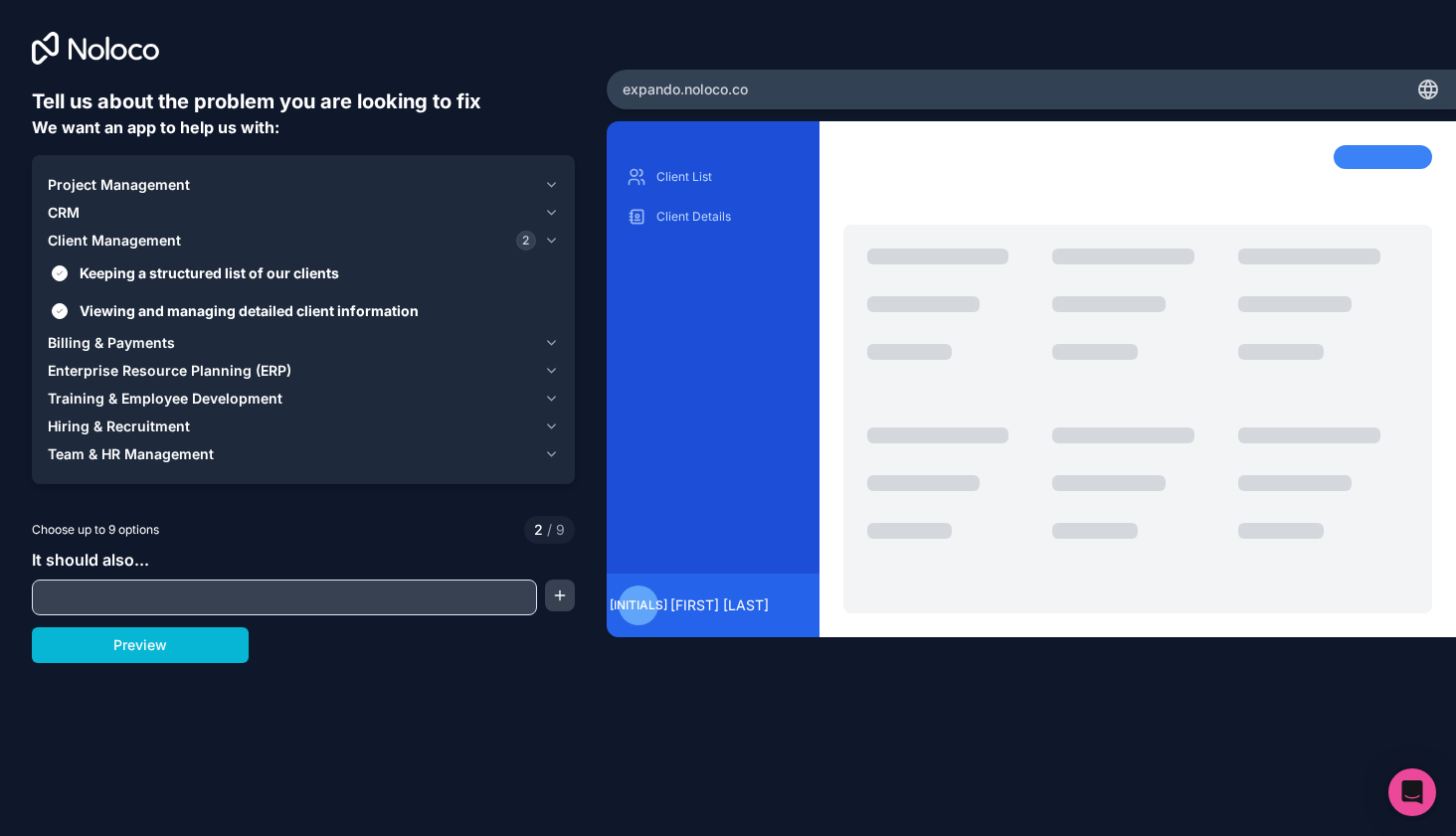 click 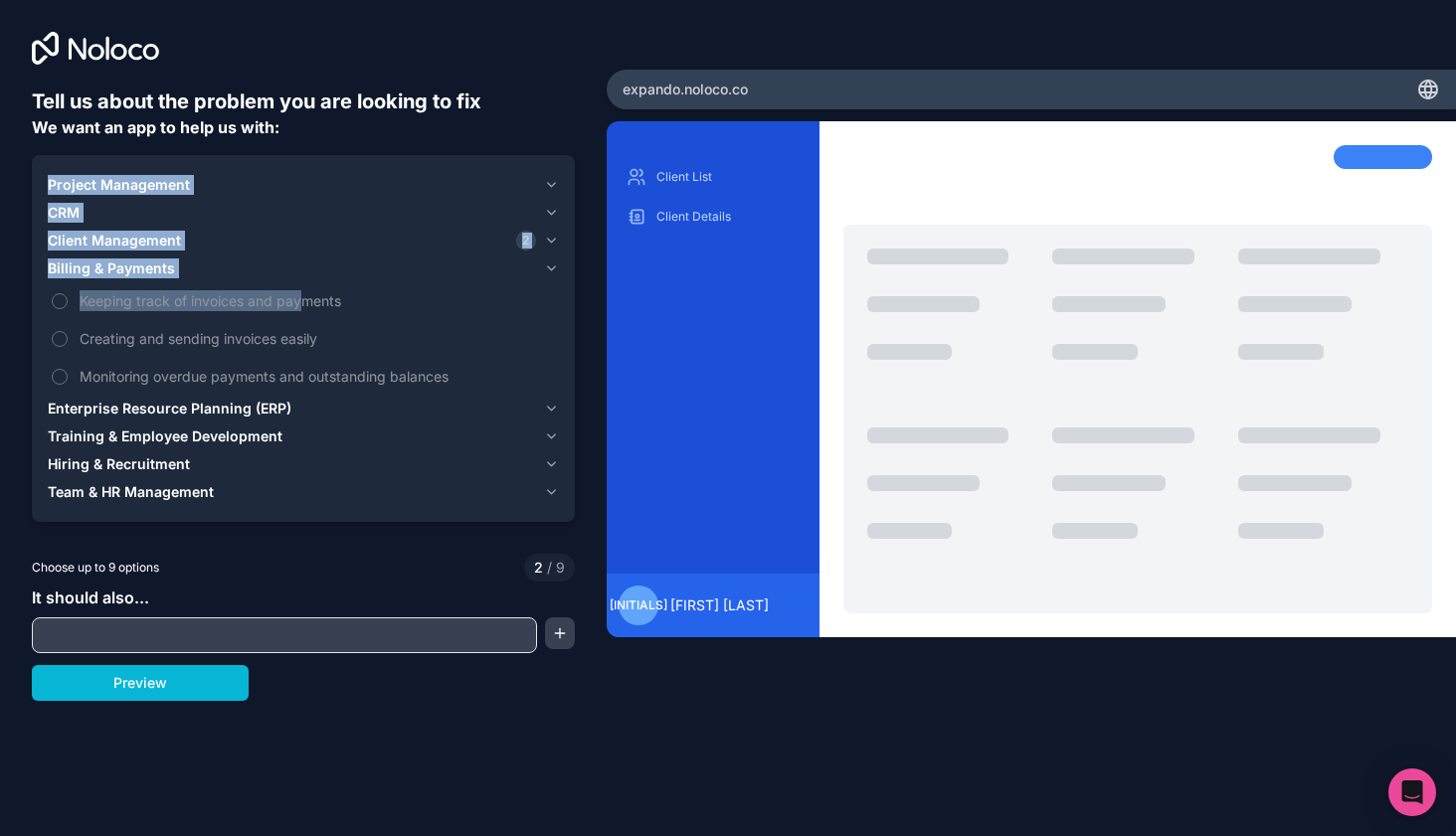 drag, startPoint x: 307, startPoint y: 297, endPoint x: 243, endPoint y: 171, distance: 141.32233 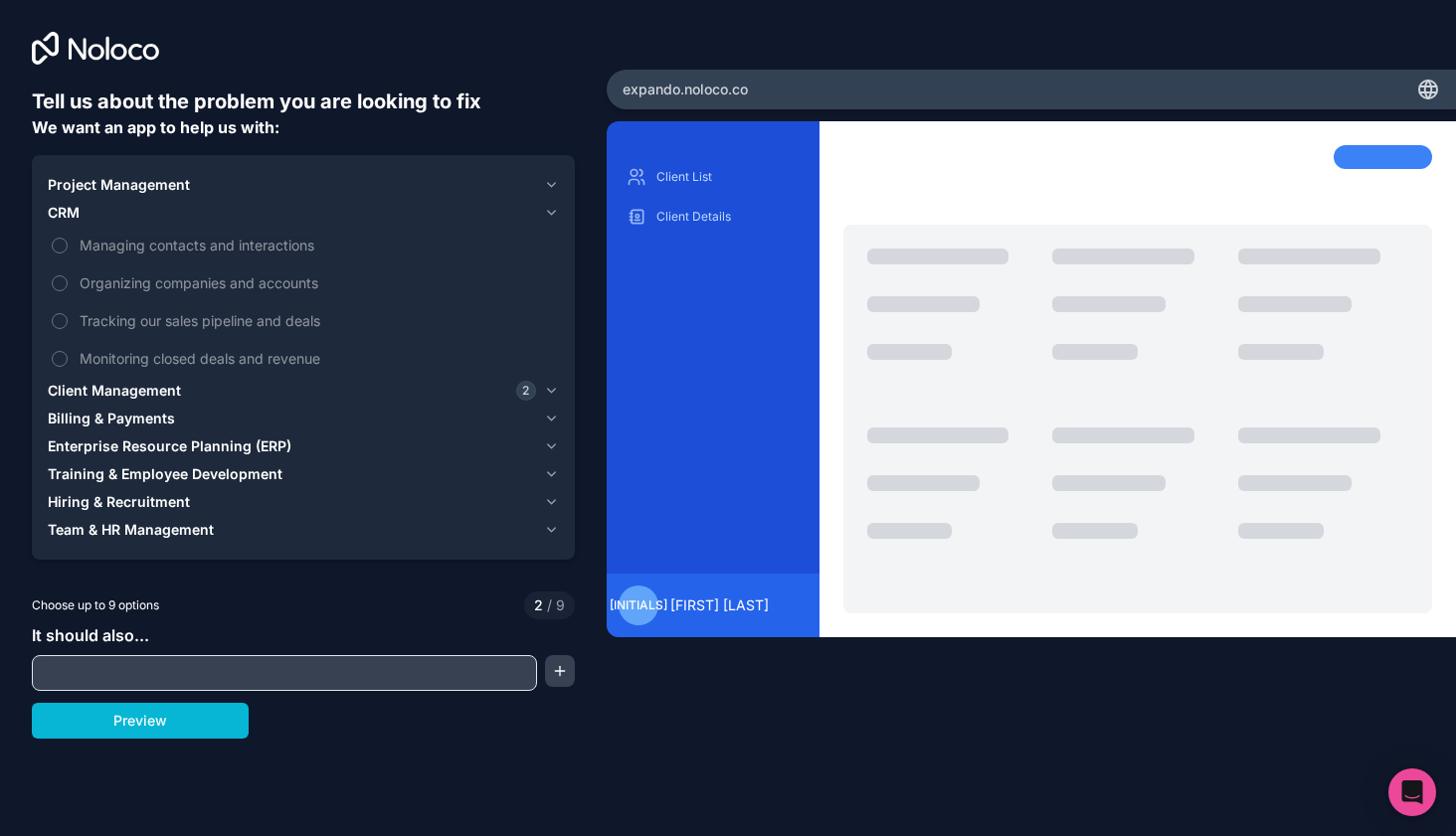 click on "Tell us about the problem you are looking to fix We want an app to help us with:" at bounding box center [303, 113] 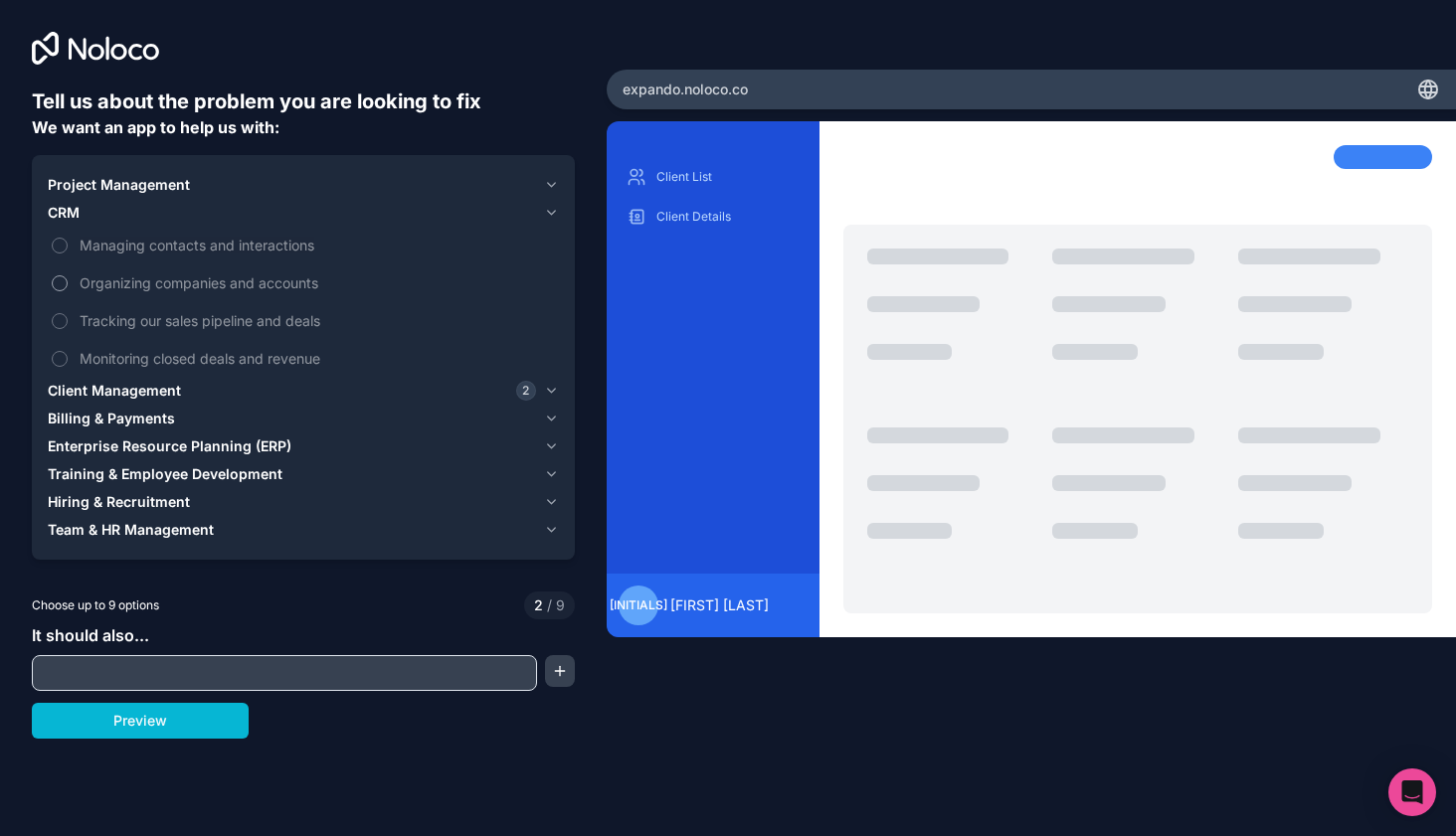 click on "Organizing companies and accounts" at bounding box center (317, 282) 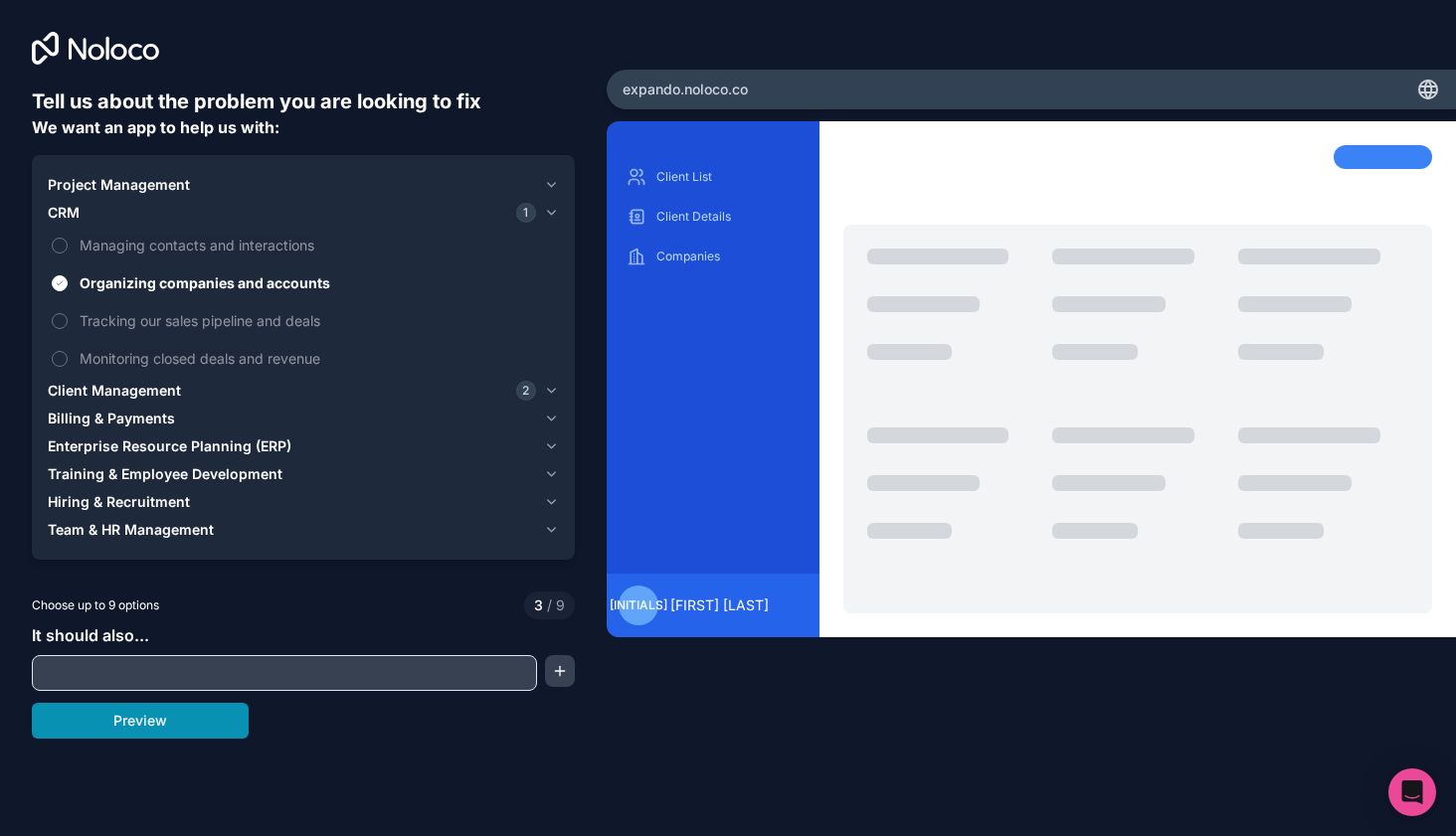 click on "Preview" at bounding box center [140, 721] 